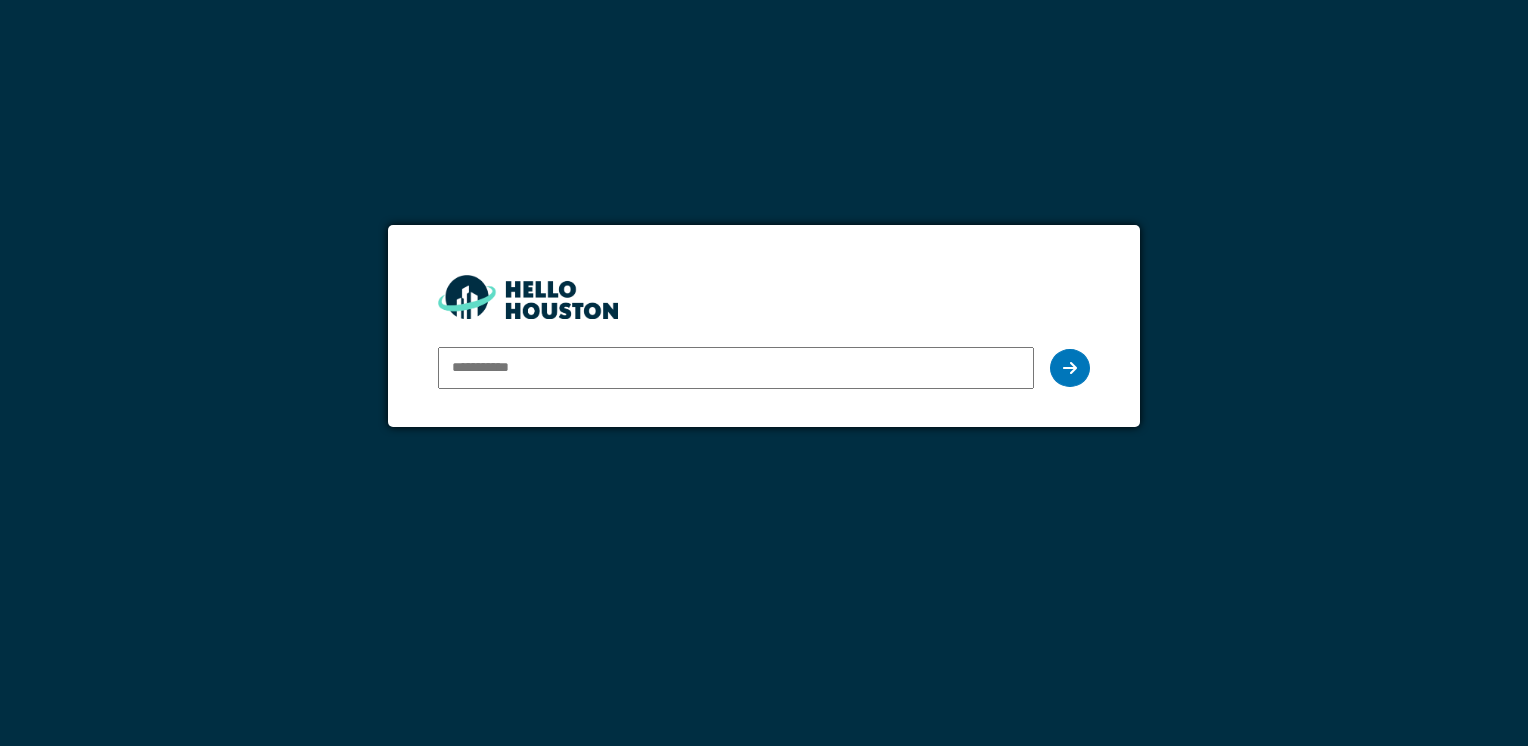 scroll, scrollTop: 0, scrollLeft: 0, axis: both 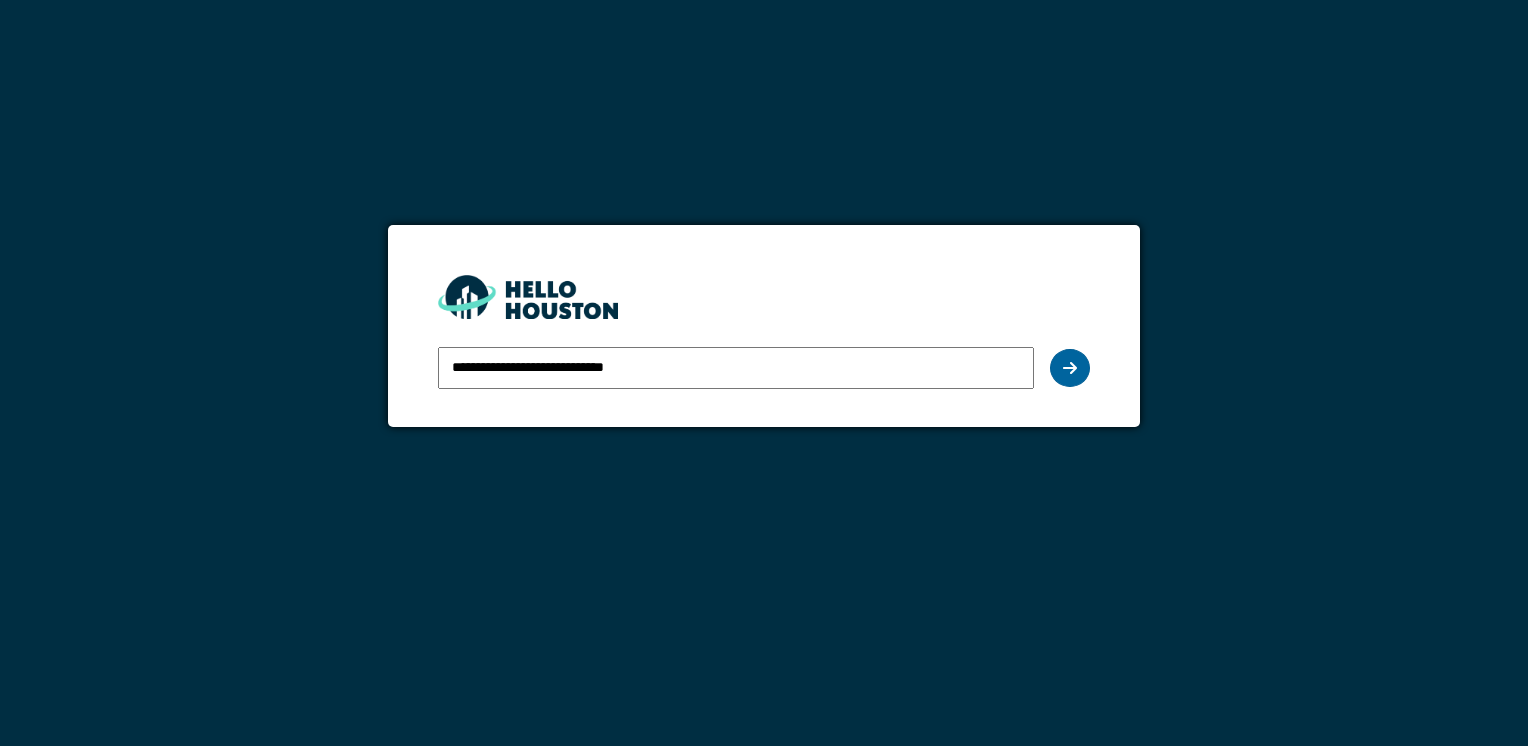 click at bounding box center (1070, 368) 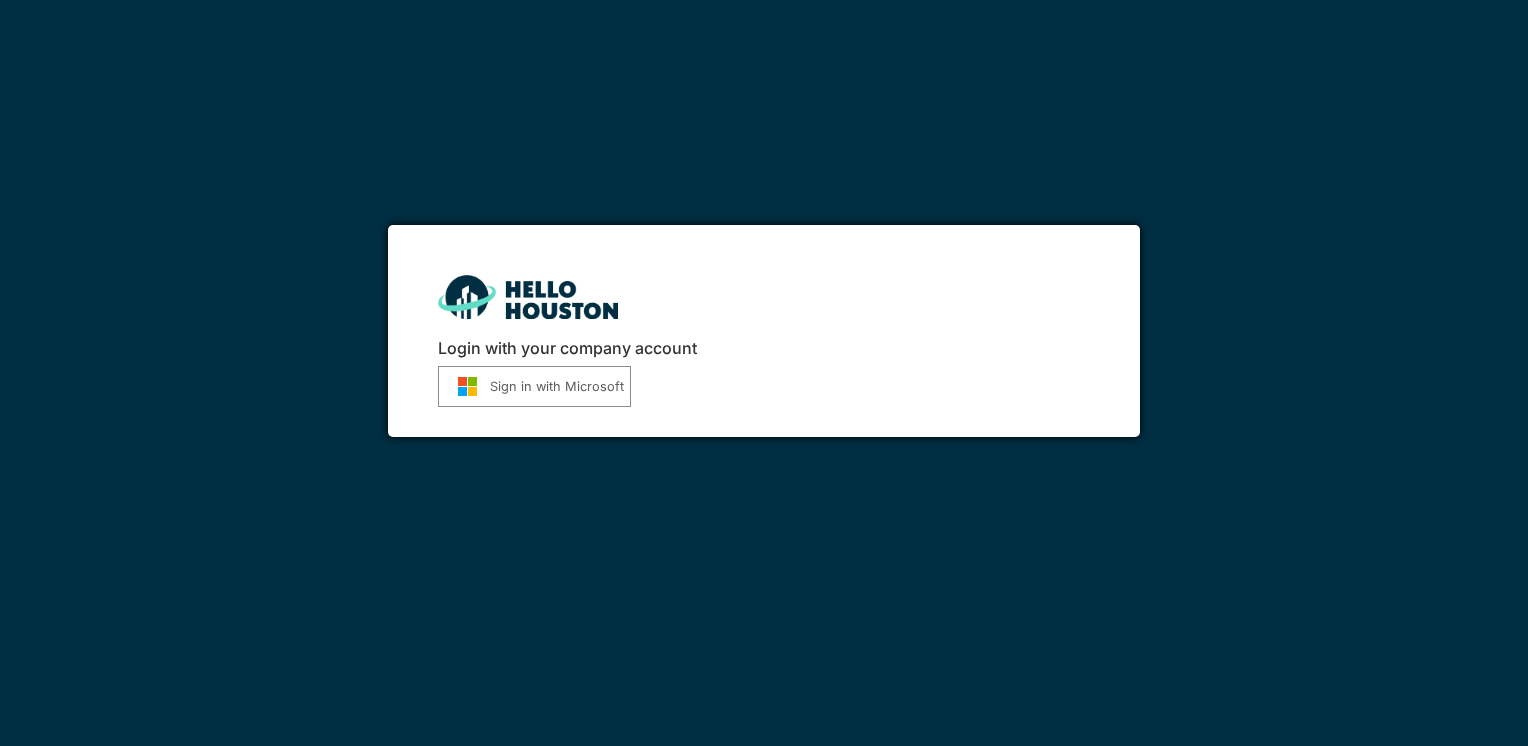 scroll, scrollTop: 0, scrollLeft: 0, axis: both 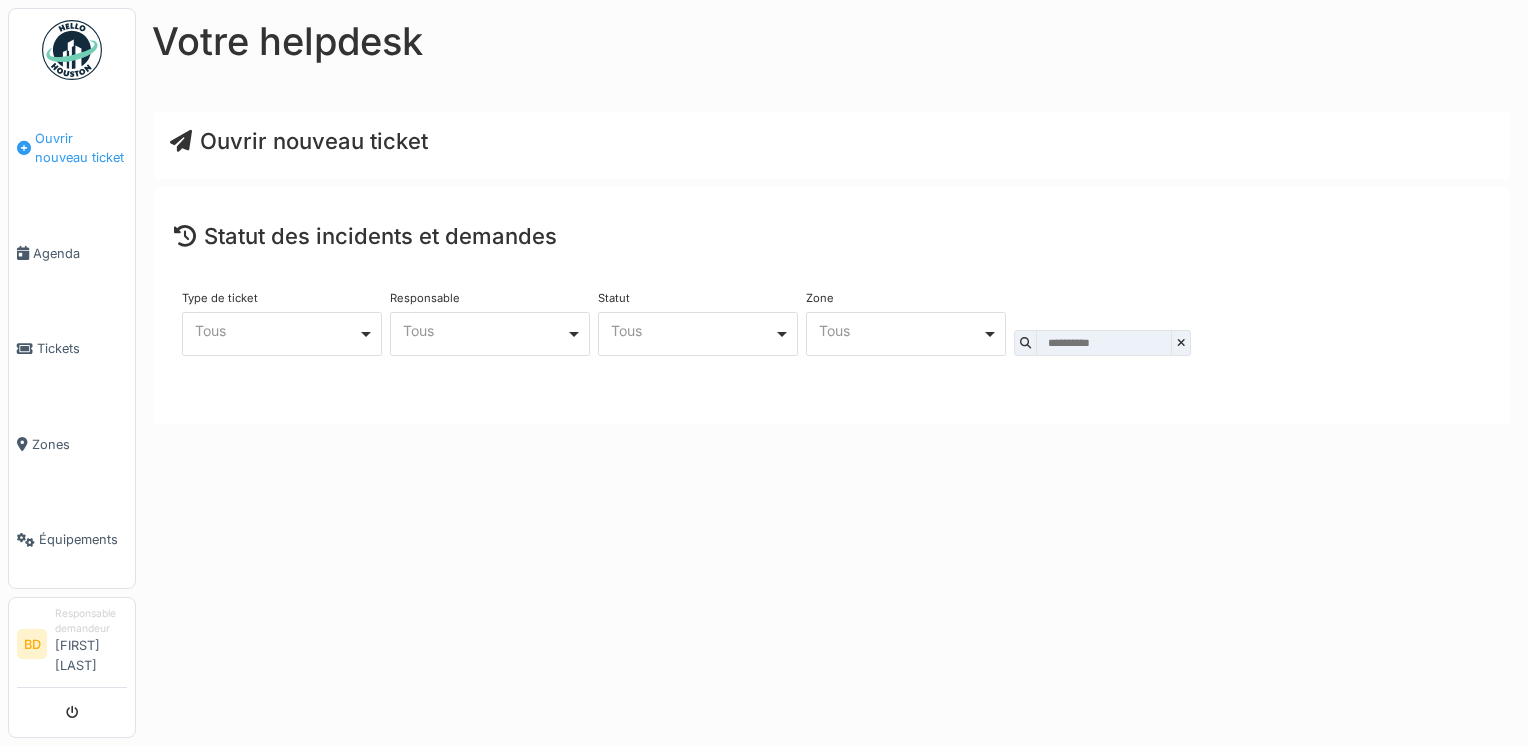click on "Ouvrir nouveau ticket" at bounding box center [81, 148] 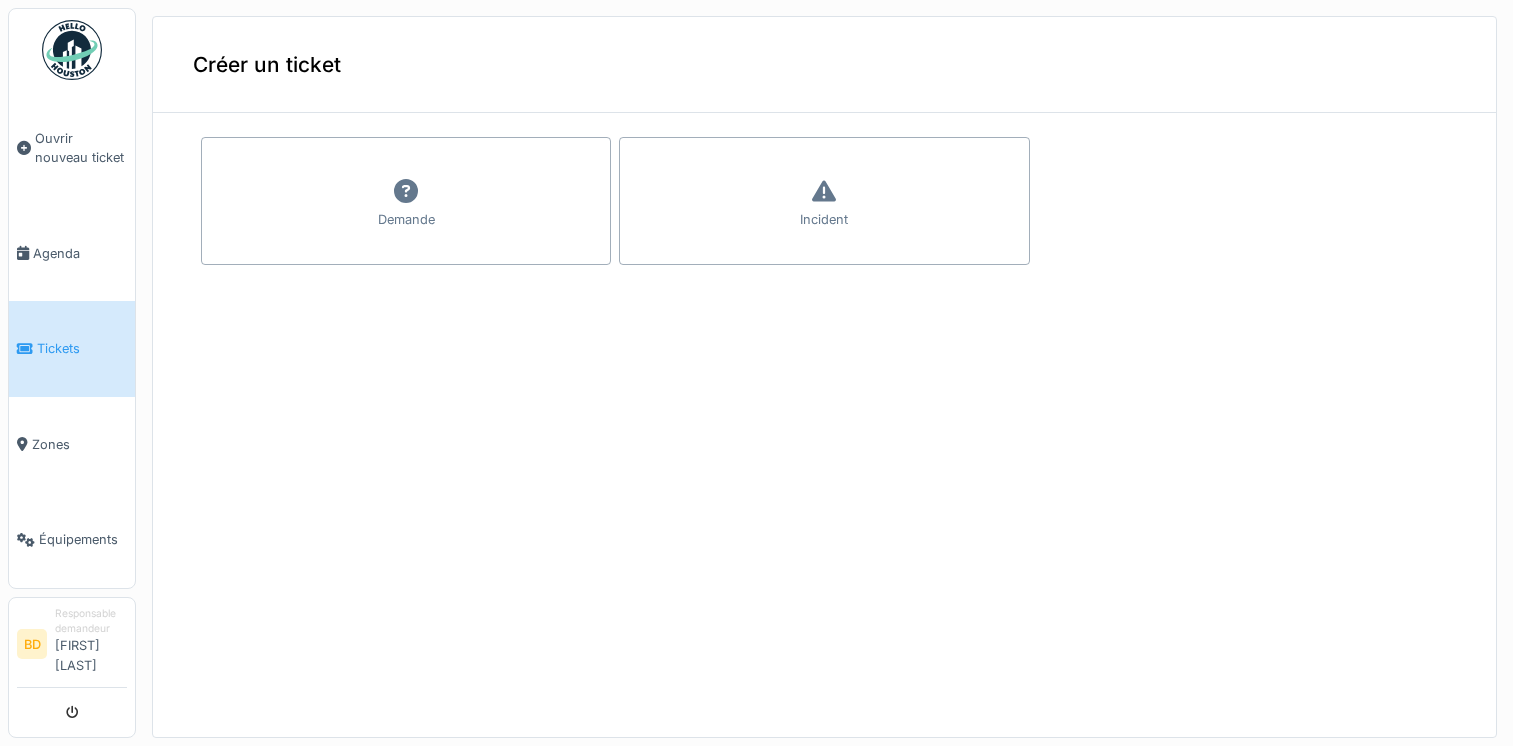 scroll, scrollTop: 0, scrollLeft: 0, axis: both 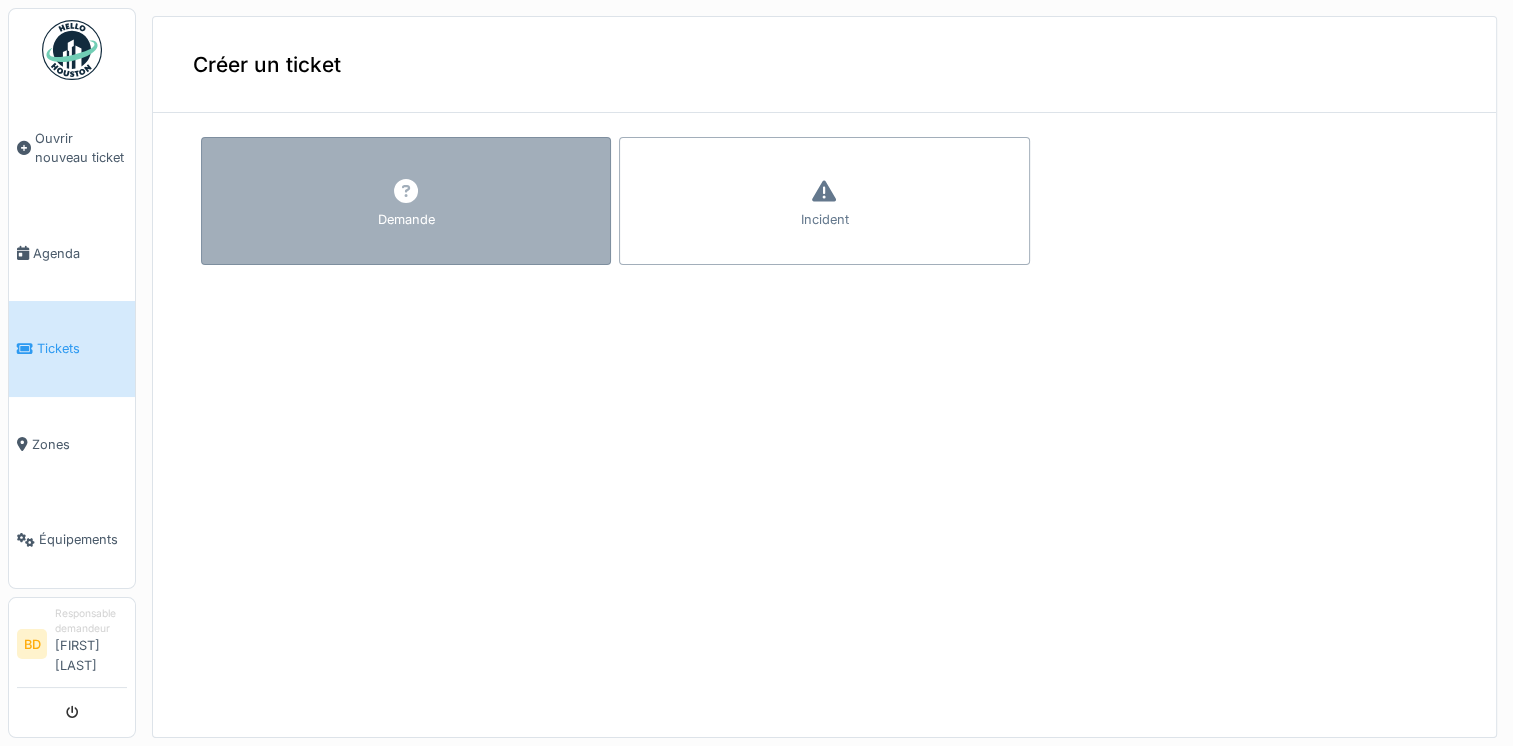 click 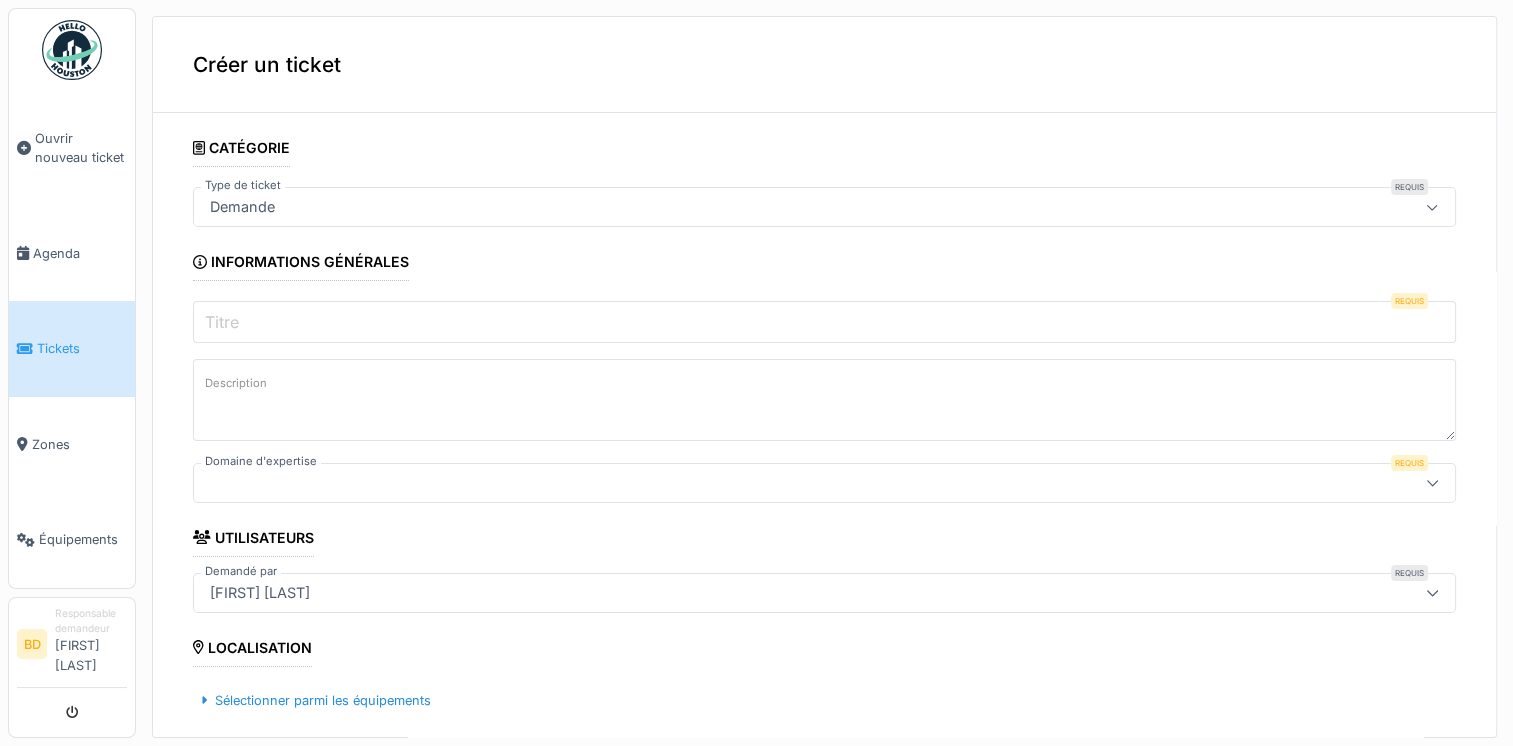 click on "Titre" at bounding box center (824, 322) 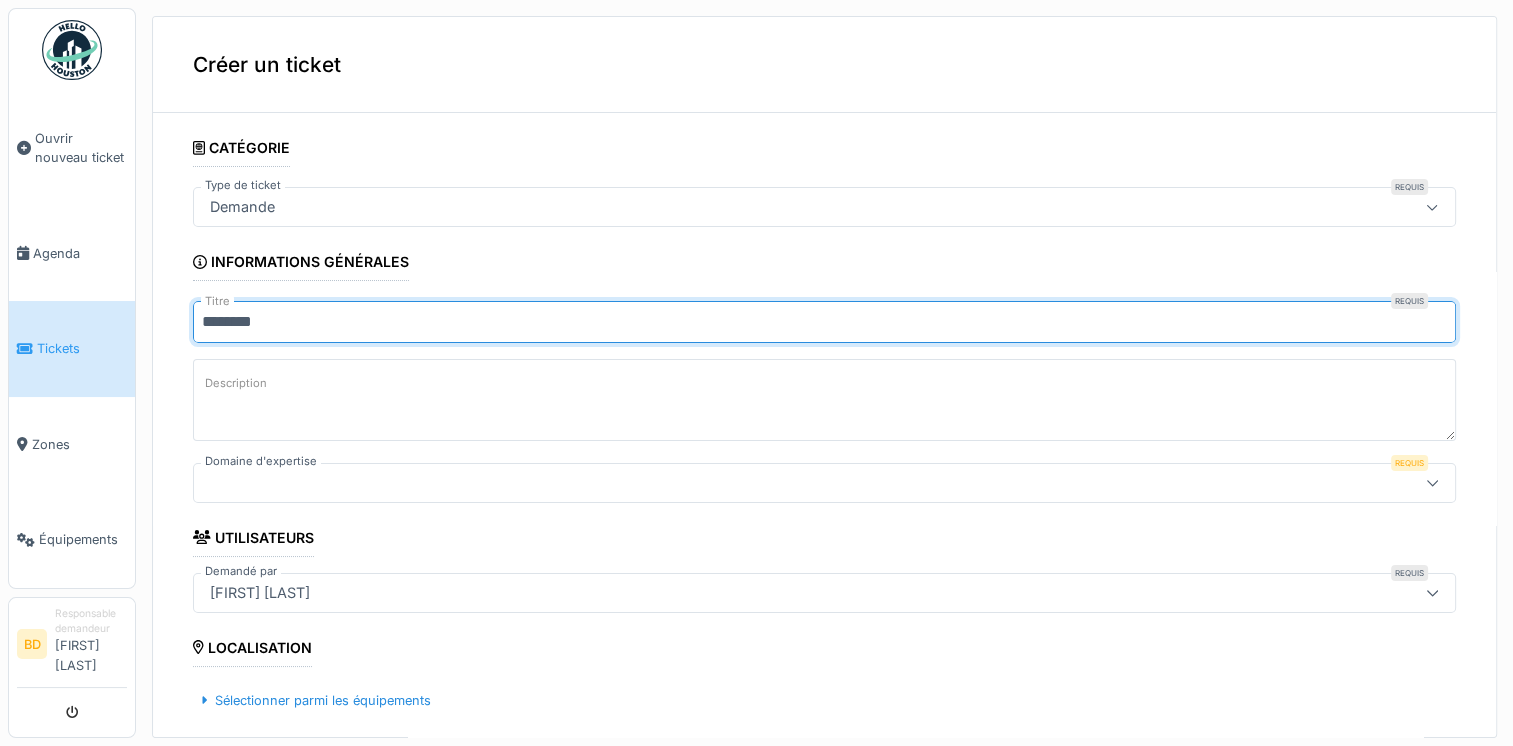 click on "Description" at bounding box center [824, 400] 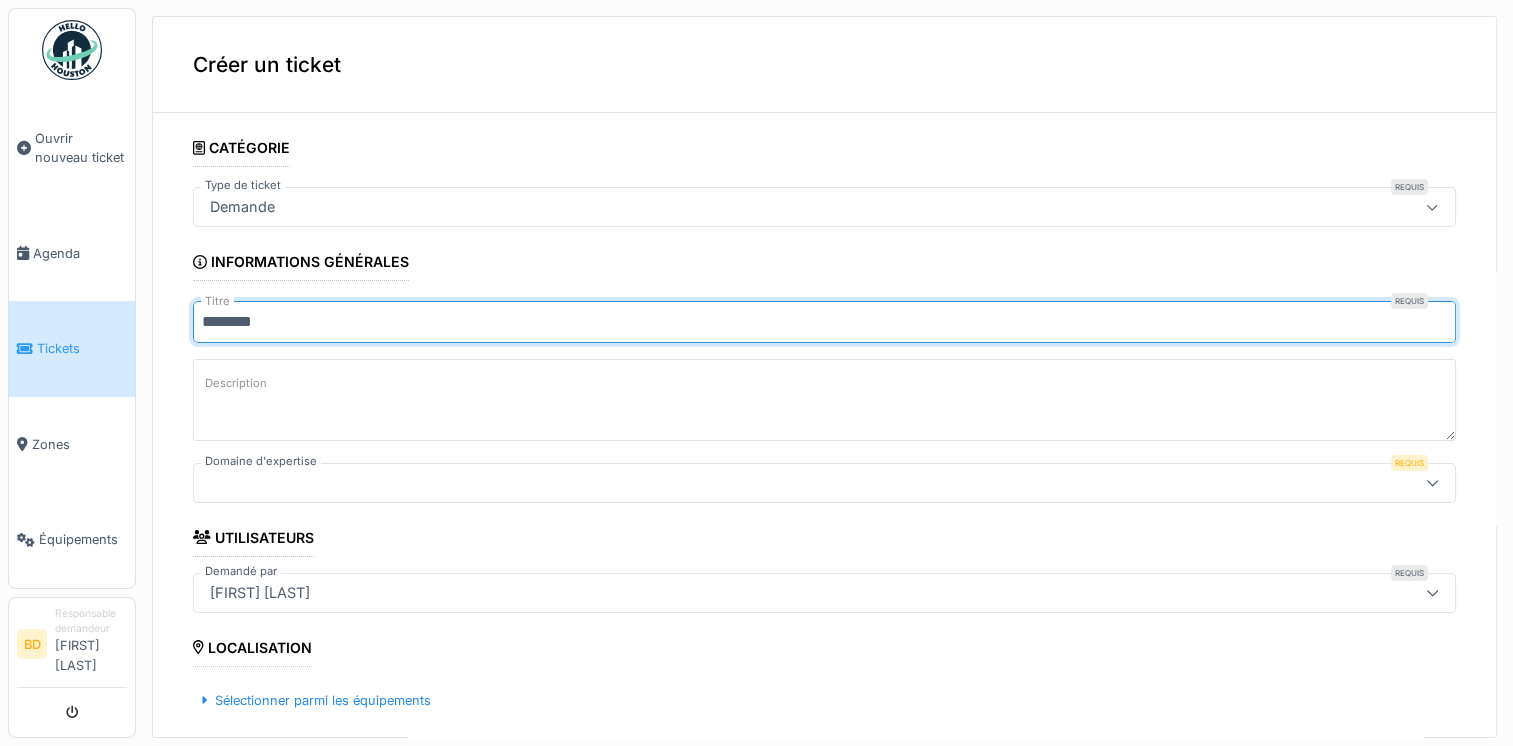 click on "********" at bounding box center [824, 322] 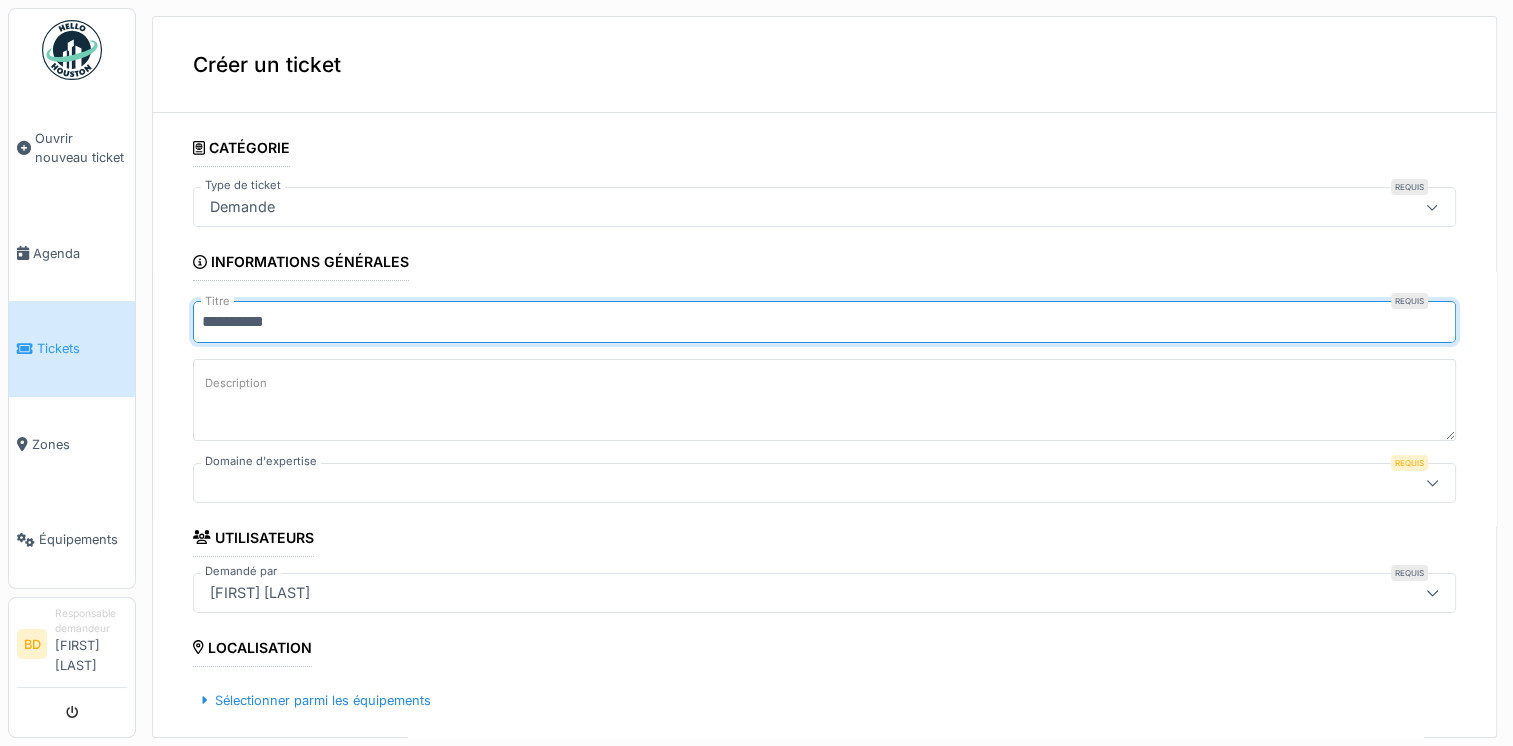 click on "**********" at bounding box center [824, 322] 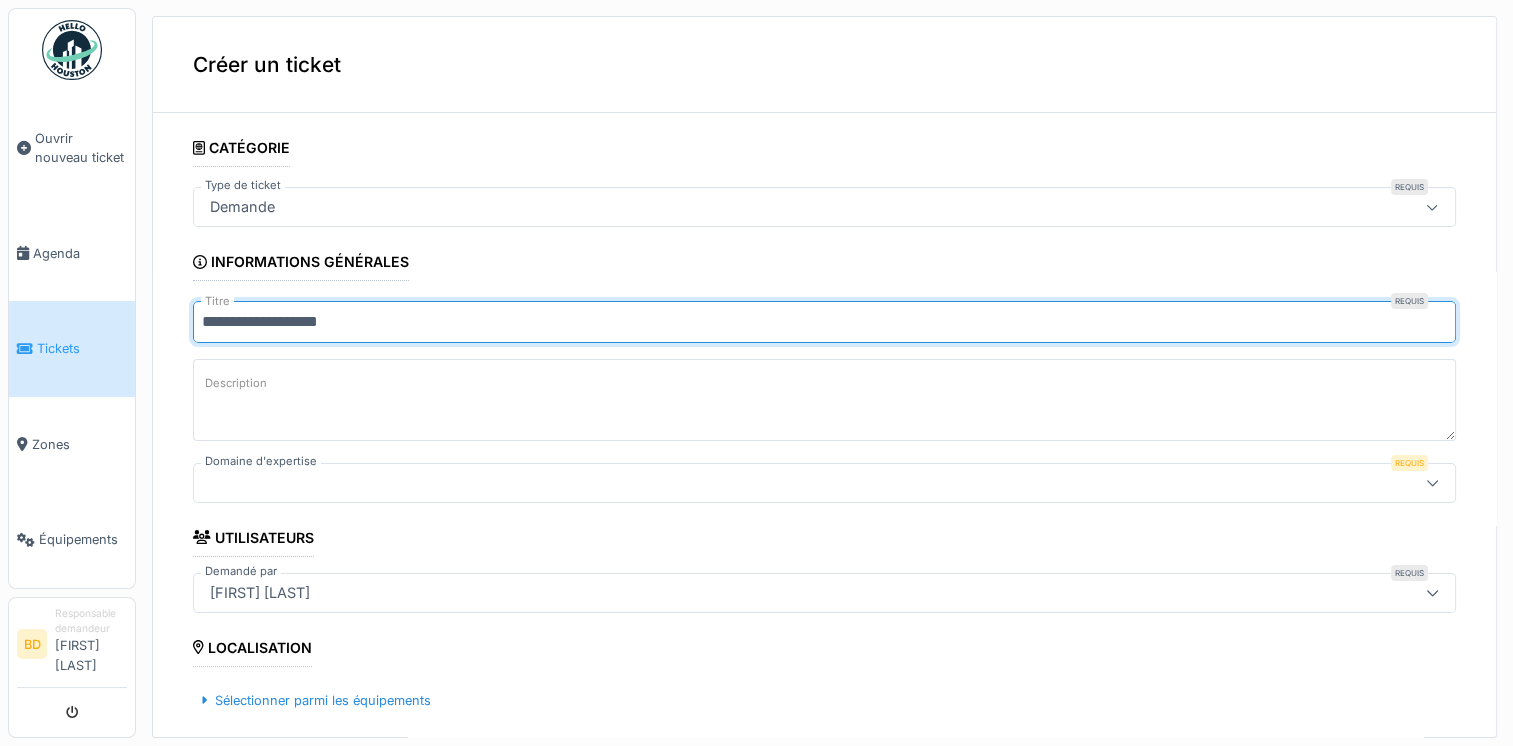 drag, startPoint x: 297, startPoint y: 323, endPoint x: 248, endPoint y: 324, distance: 49.010204 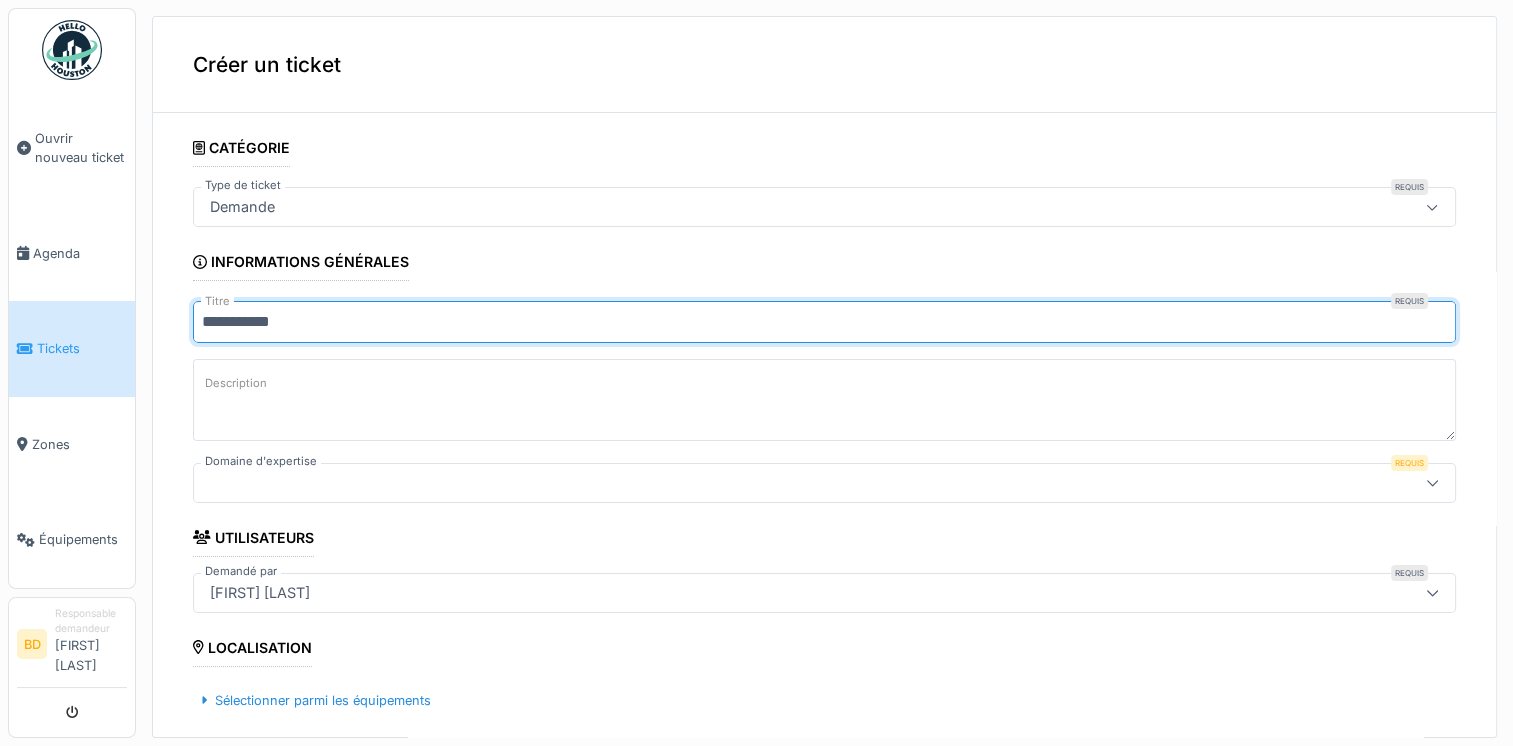 type on "**********" 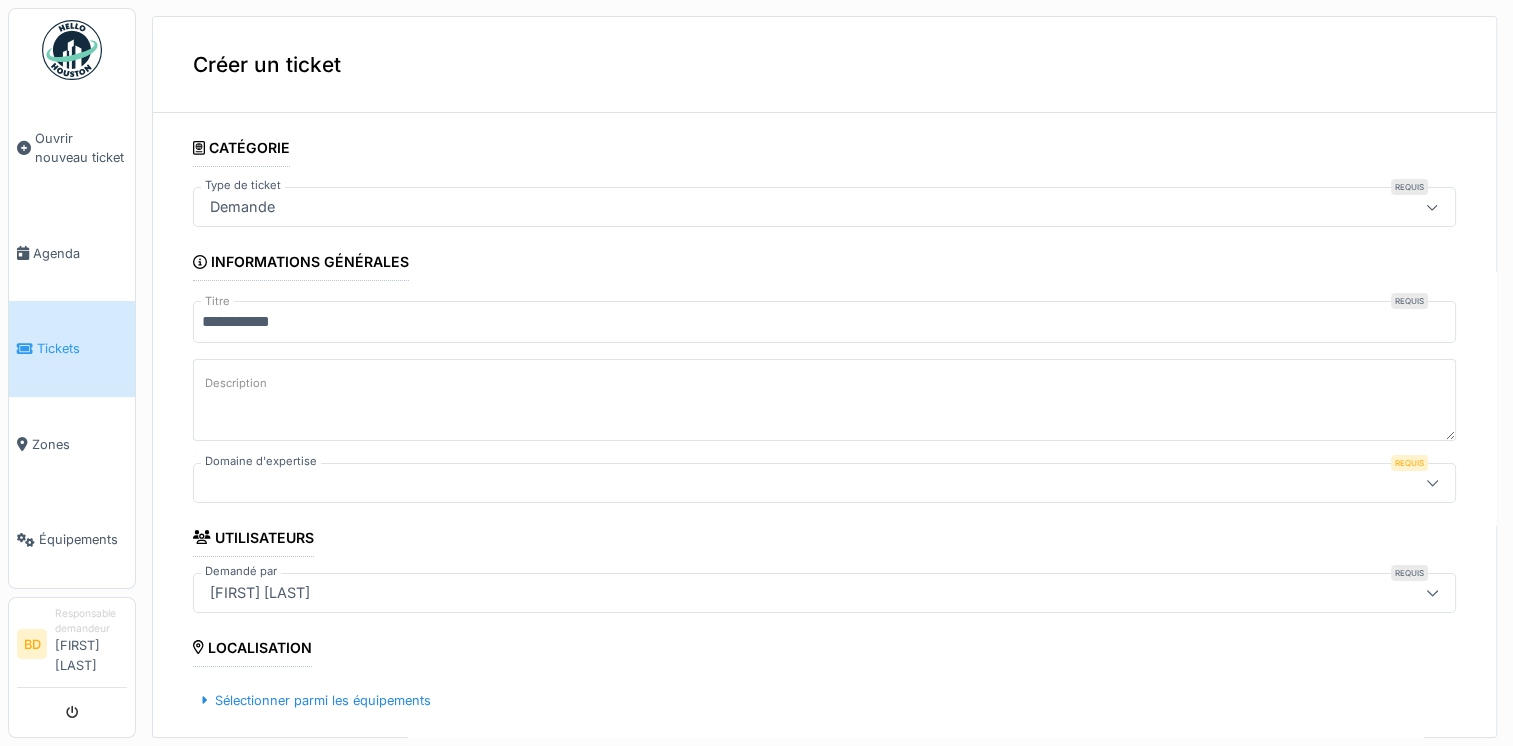 click on "Description" at bounding box center (824, 400) 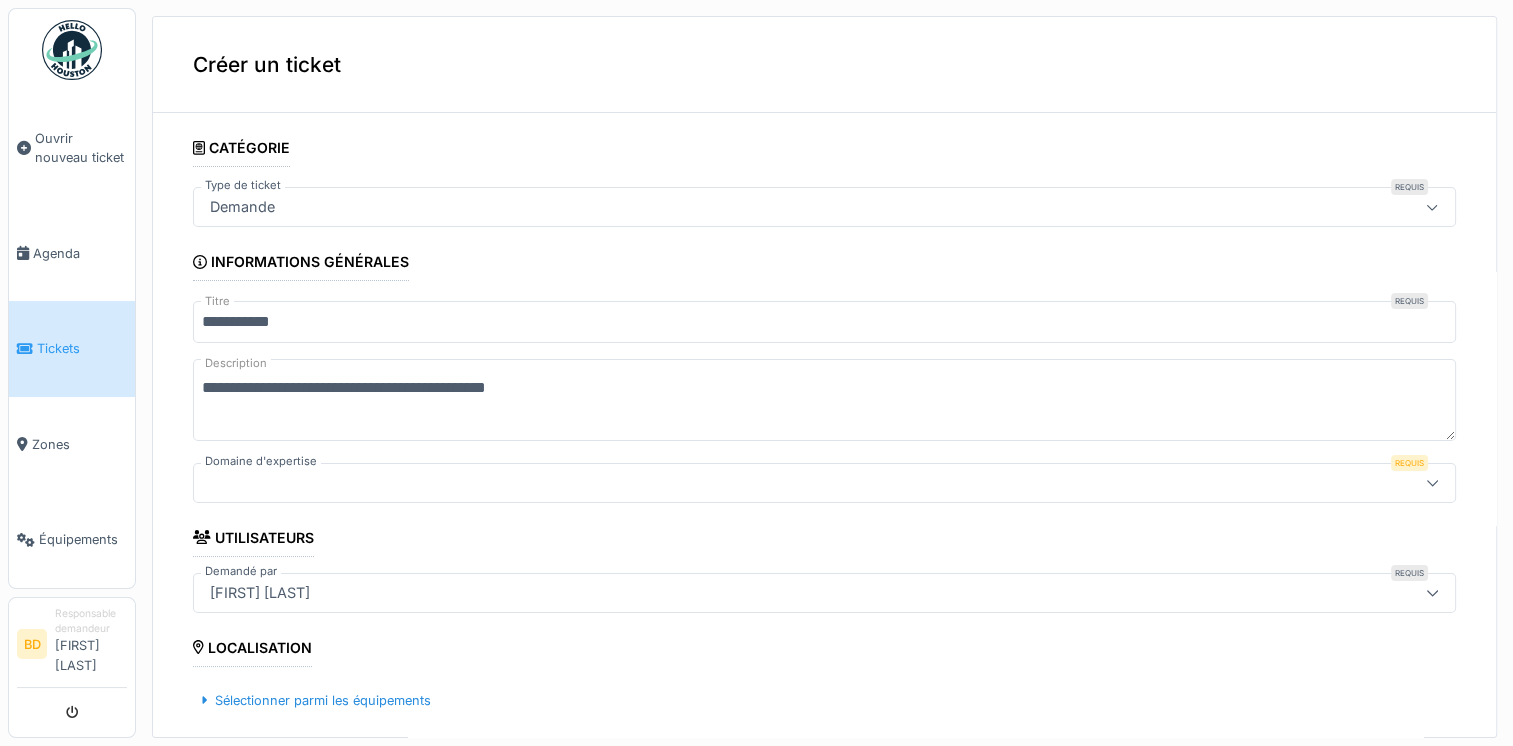 type on "**********" 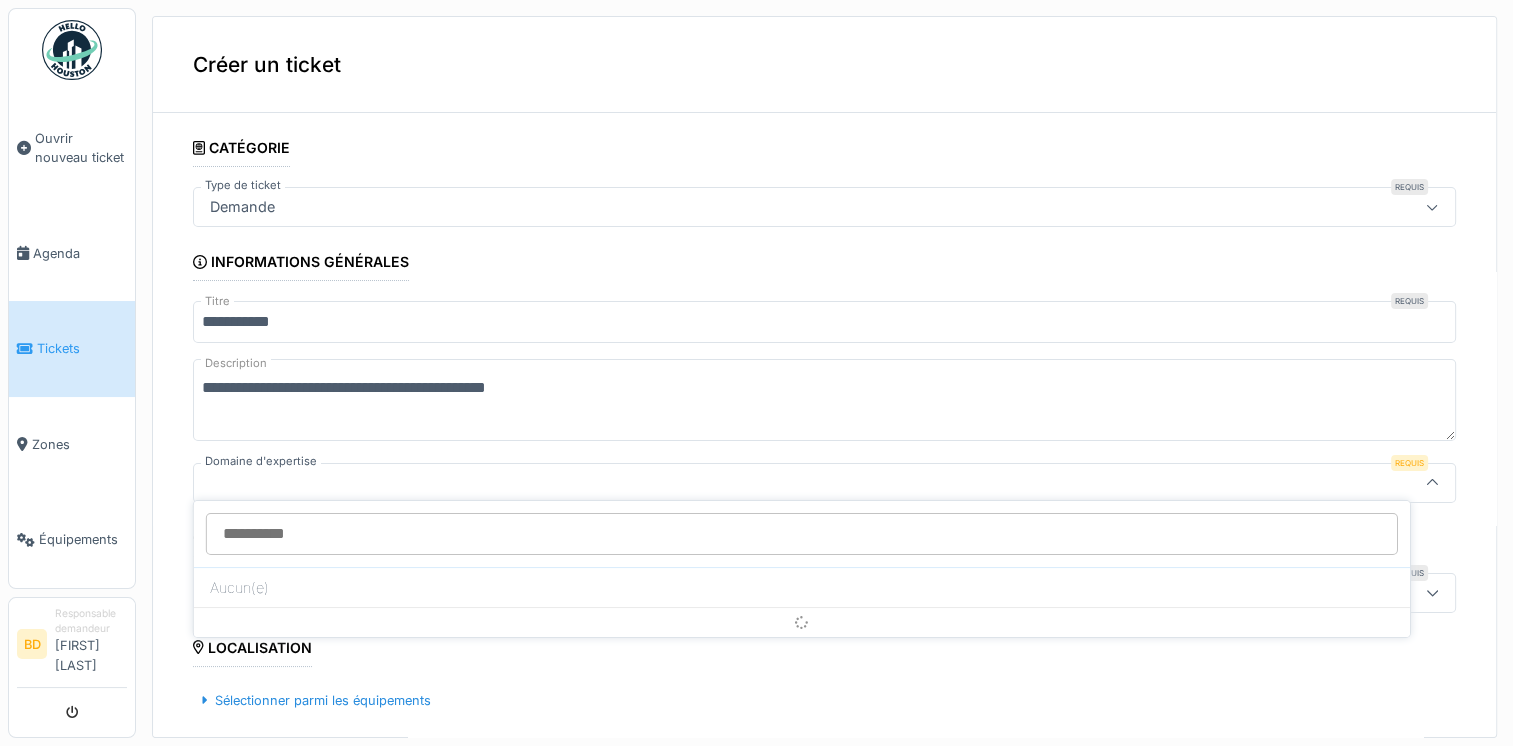 scroll, scrollTop: 4, scrollLeft: 0, axis: vertical 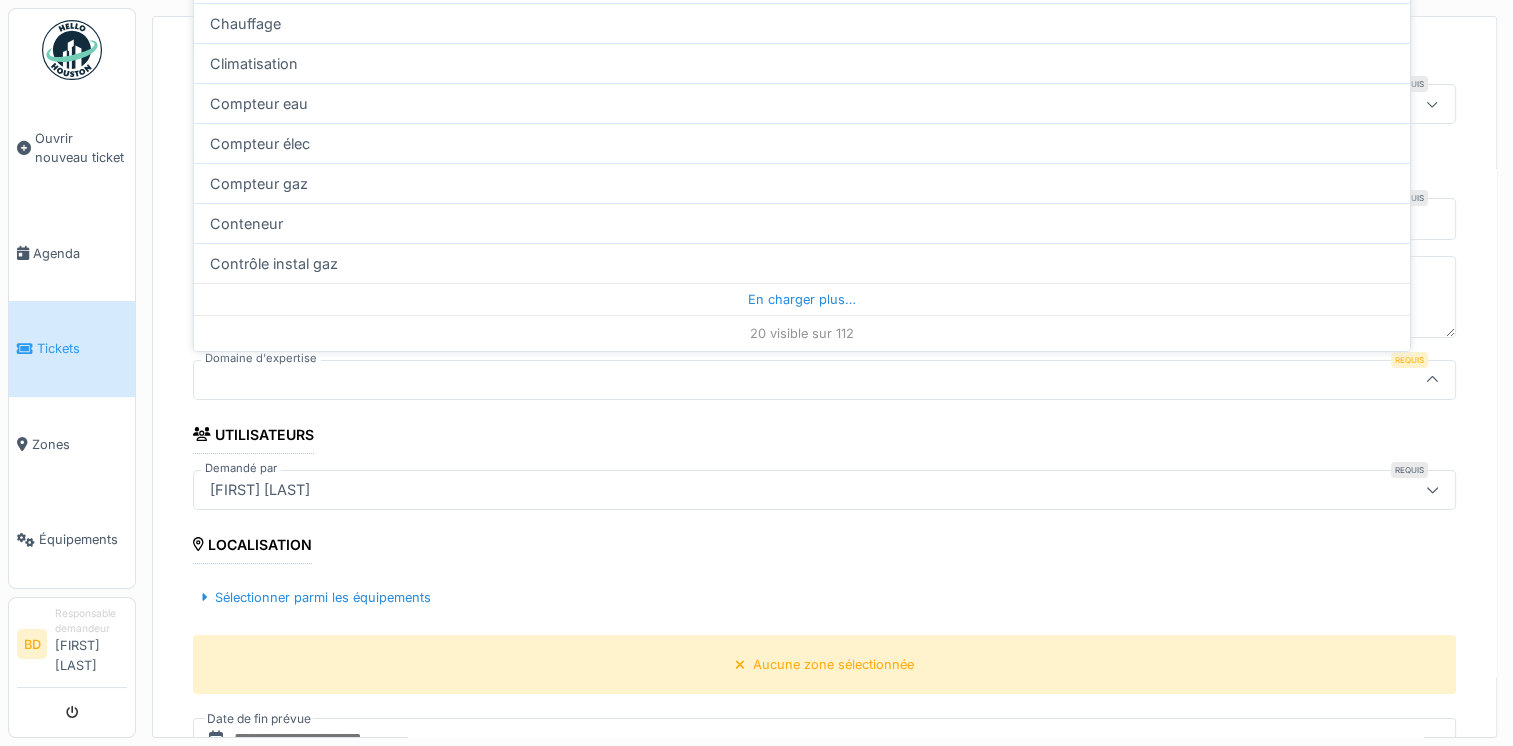 click at bounding box center [754, 380] 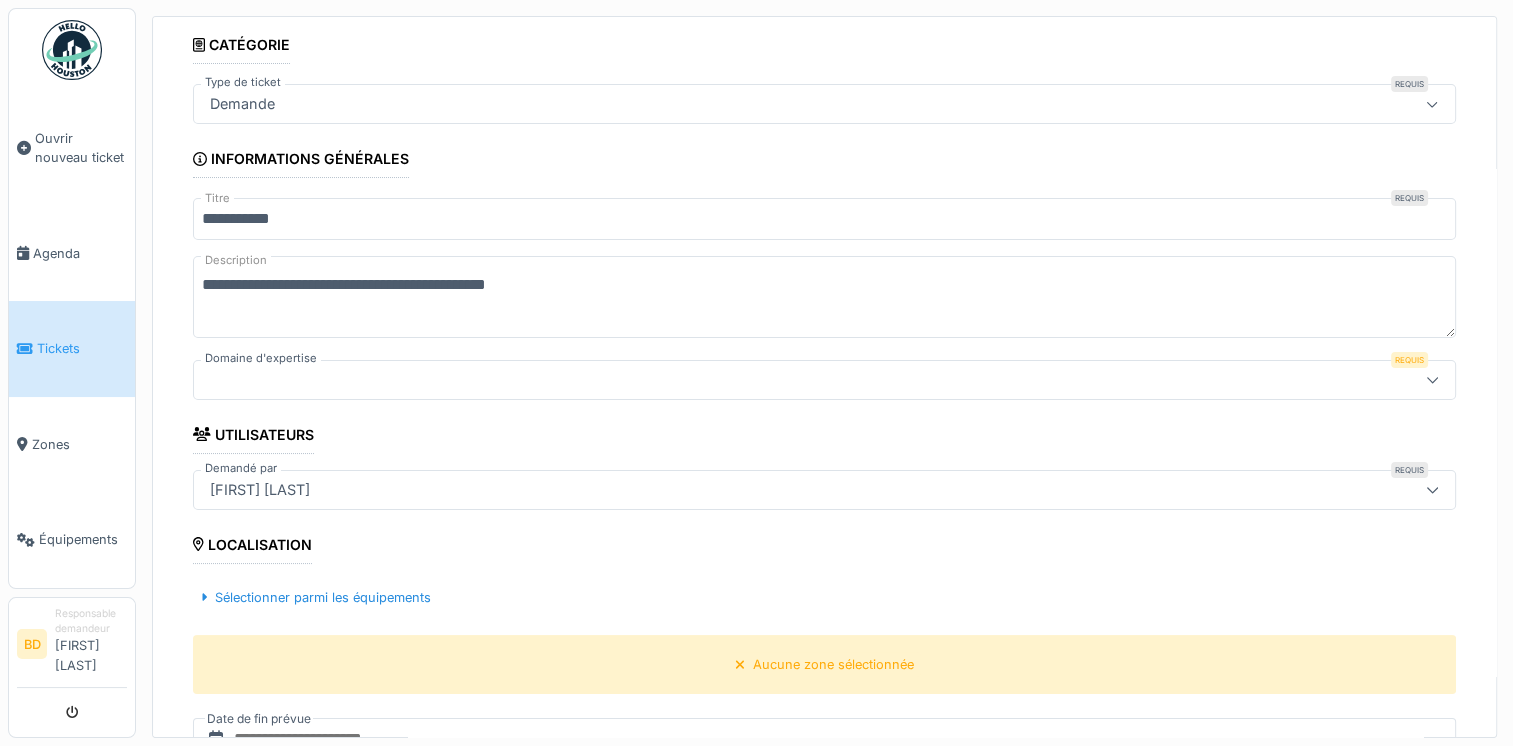 click at bounding box center (754, 380) 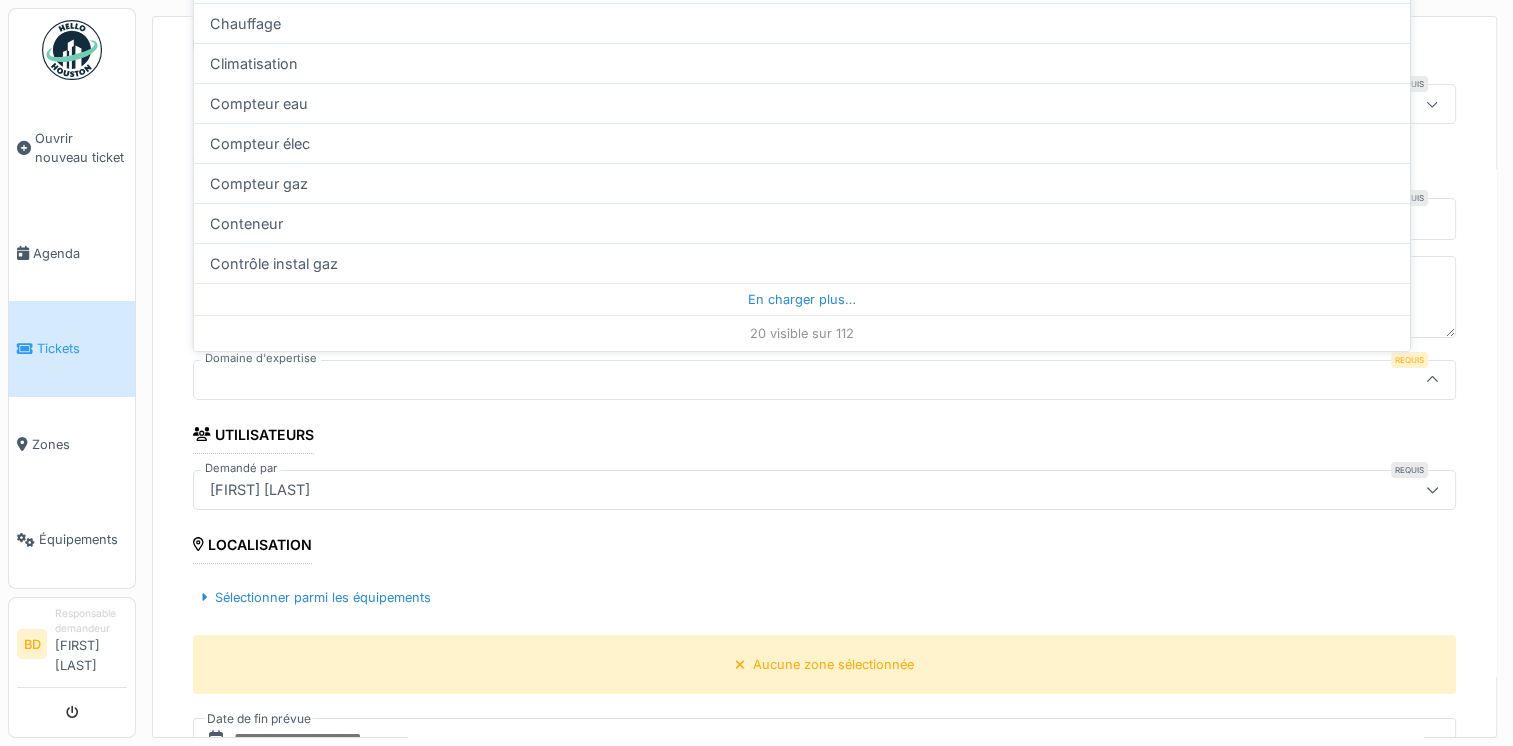 click on "20 visible sur 112" at bounding box center [802, 333] 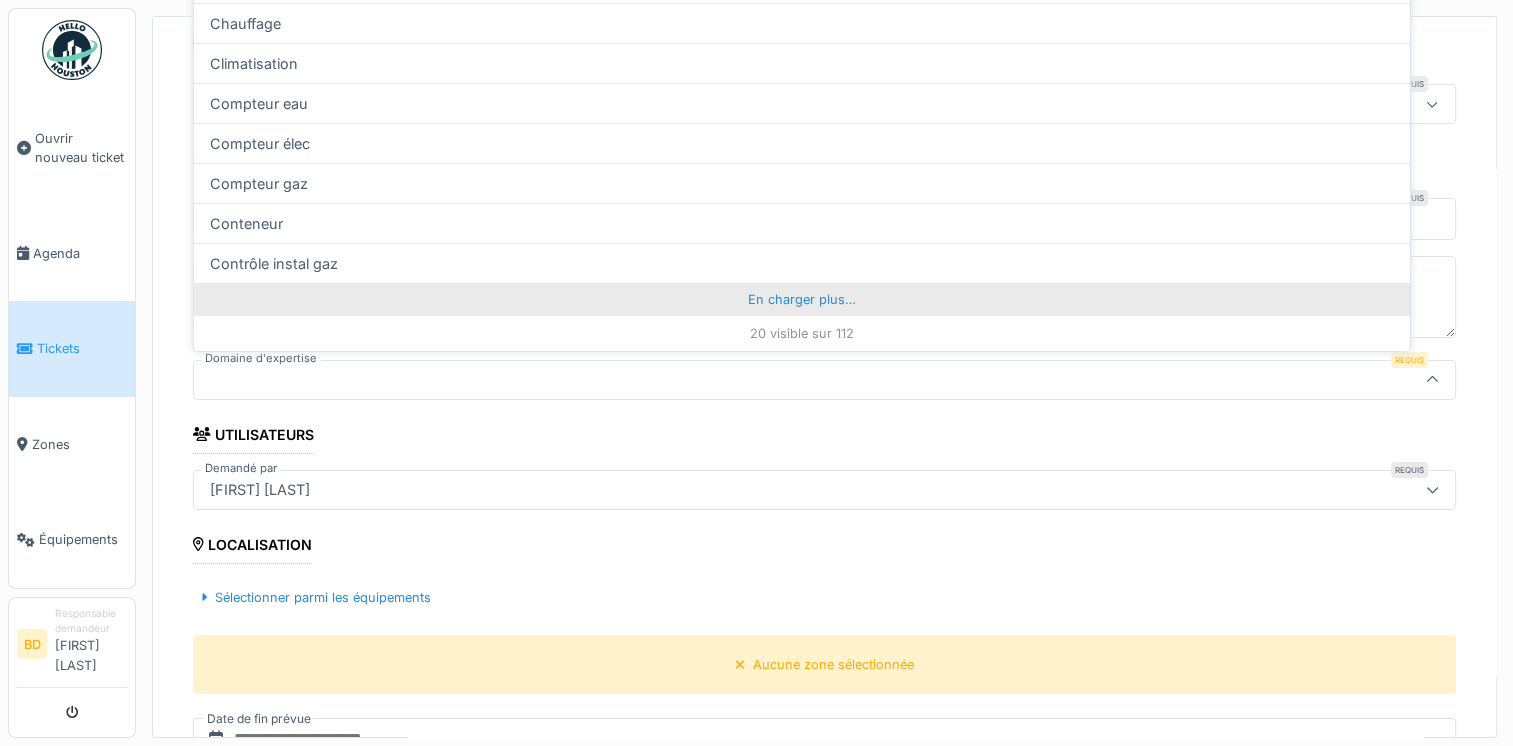 click on "En charger plus…" at bounding box center (802, 299) 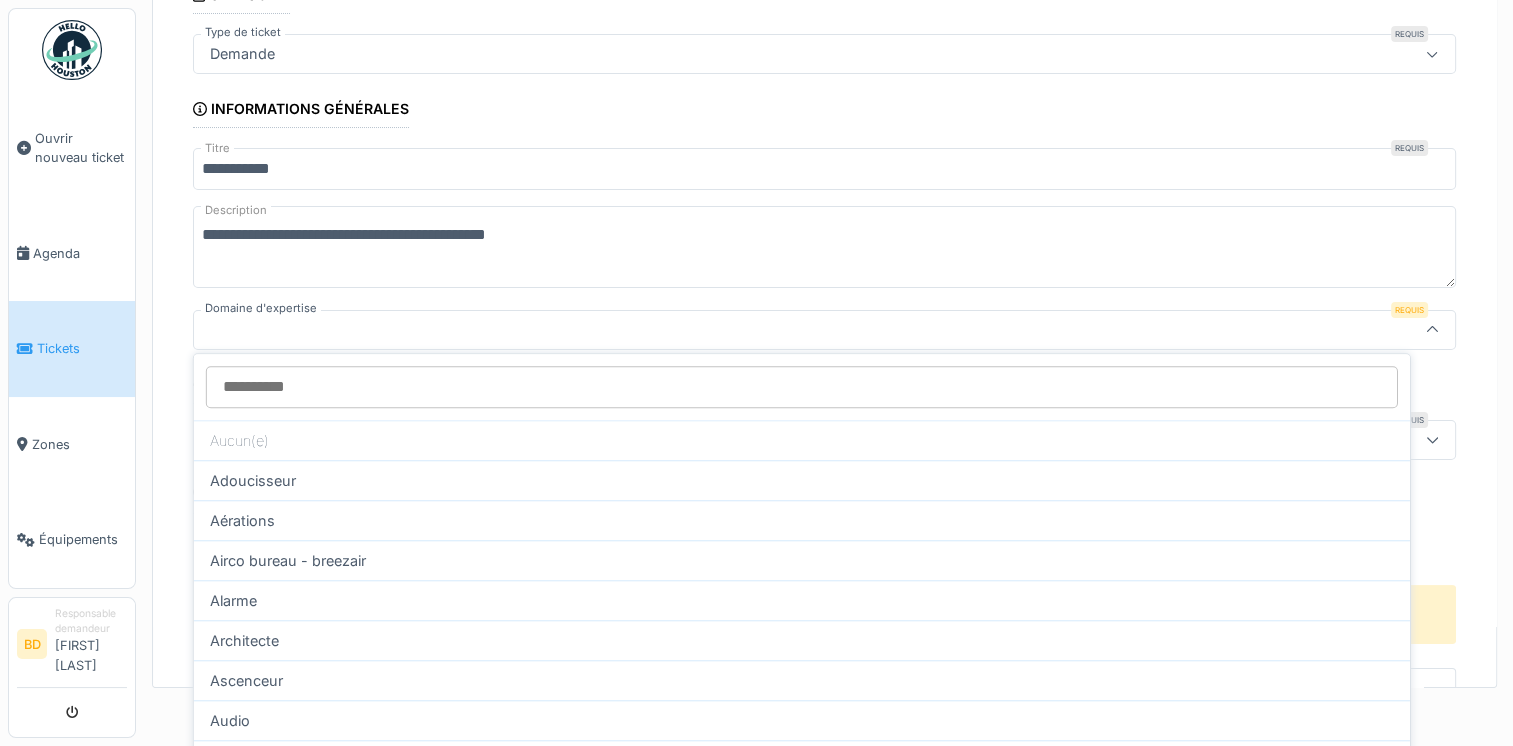scroll, scrollTop: 0, scrollLeft: 0, axis: both 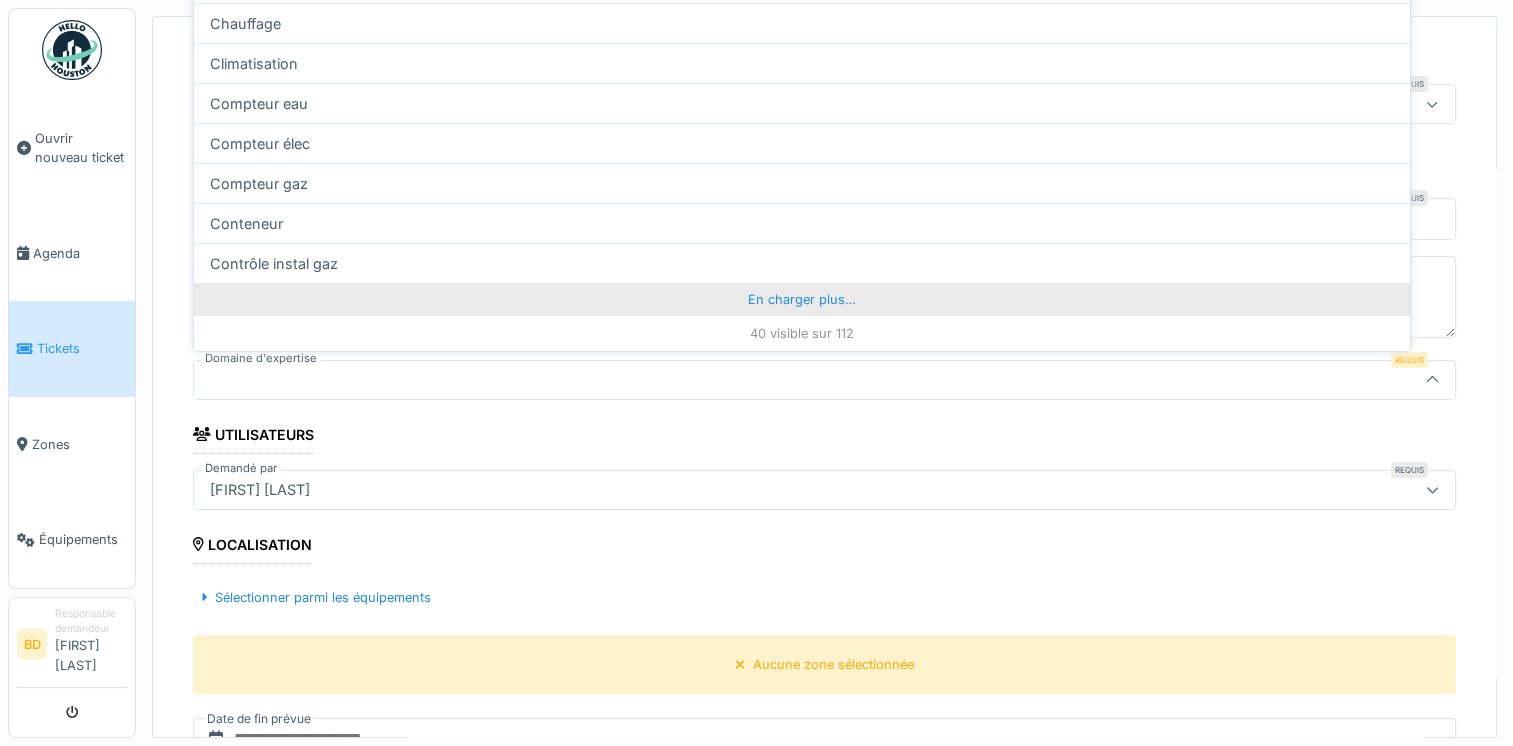 click on "En charger plus…" at bounding box center [802, 299] 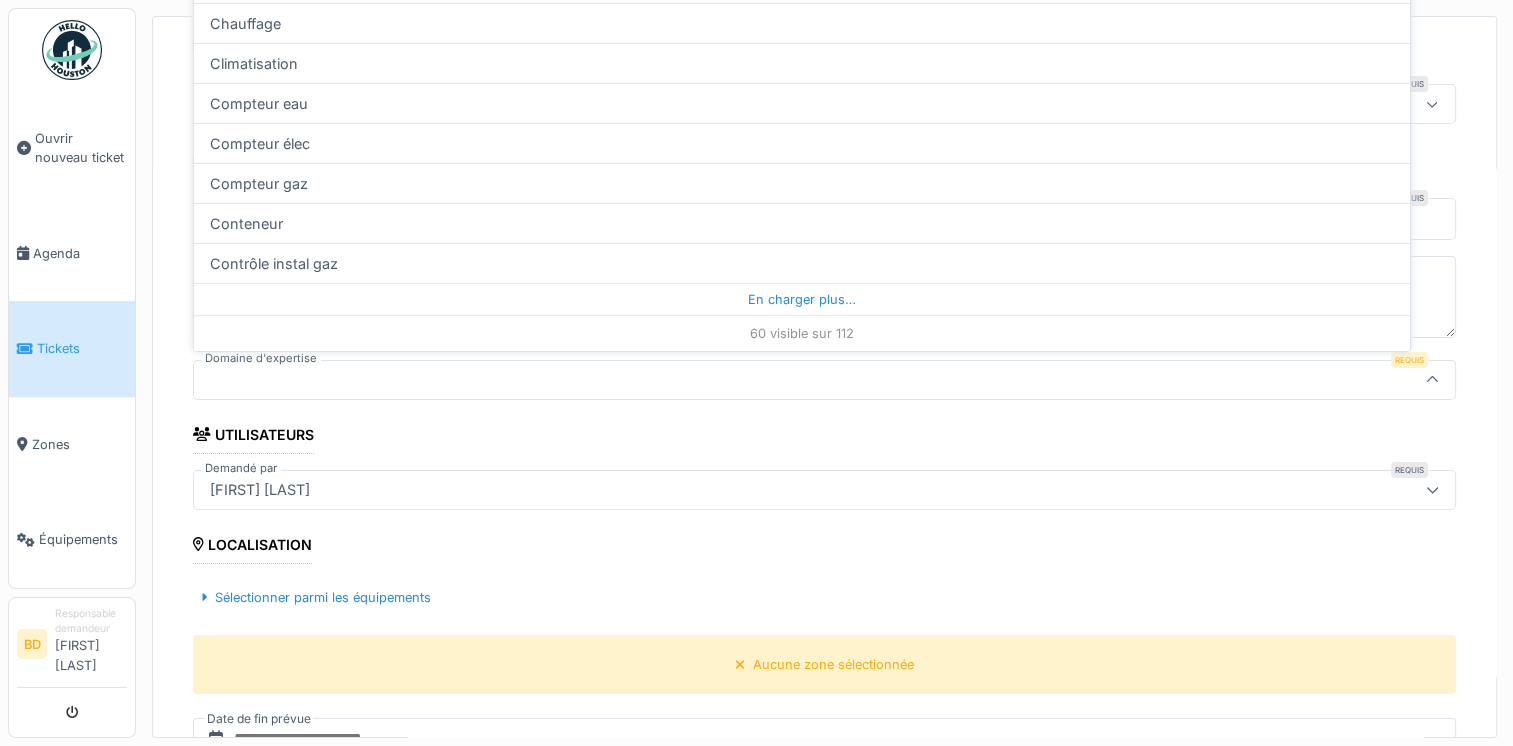 click on "60 visible sur 112" at bounding box center [802, 333] 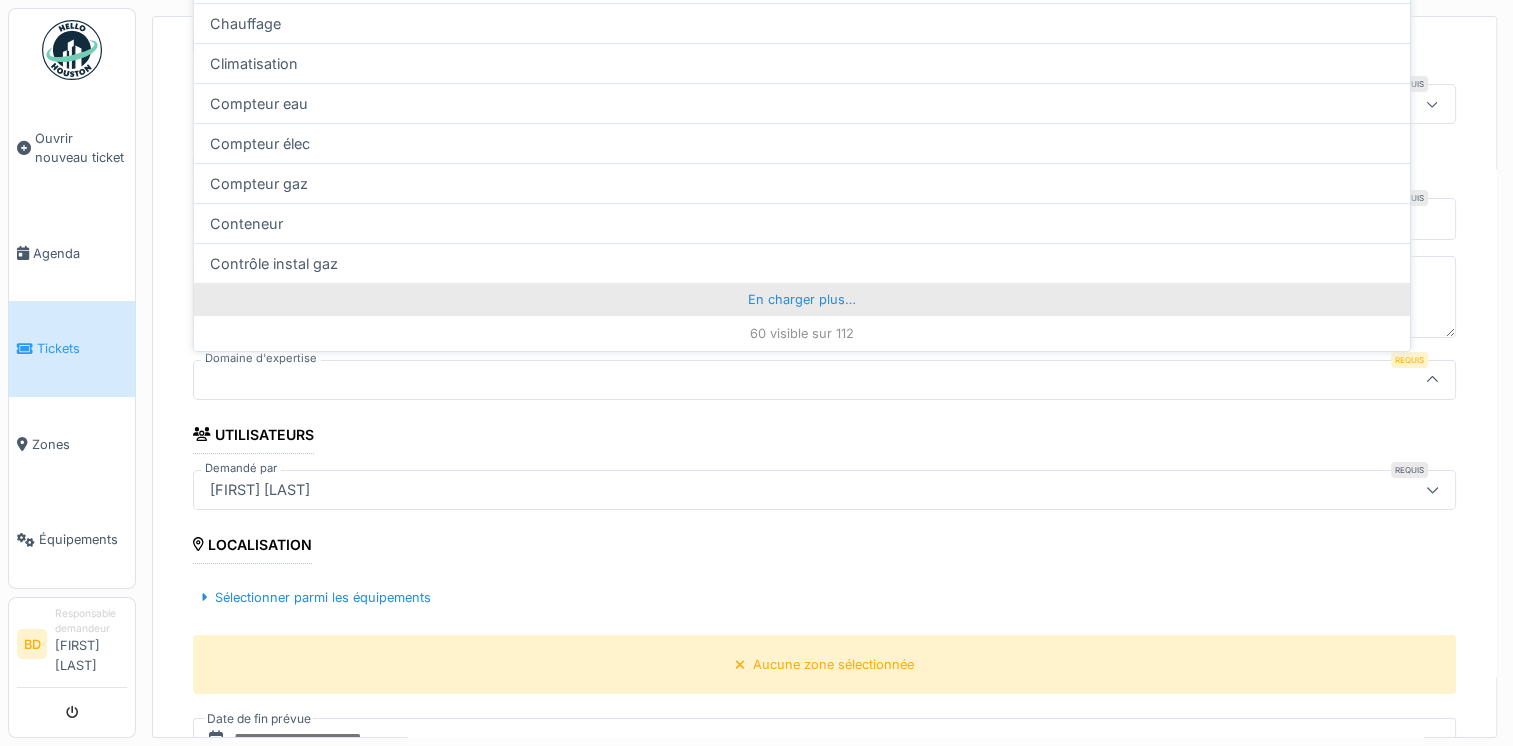 click on "En charger plus…" at bounding box center (802, 299) 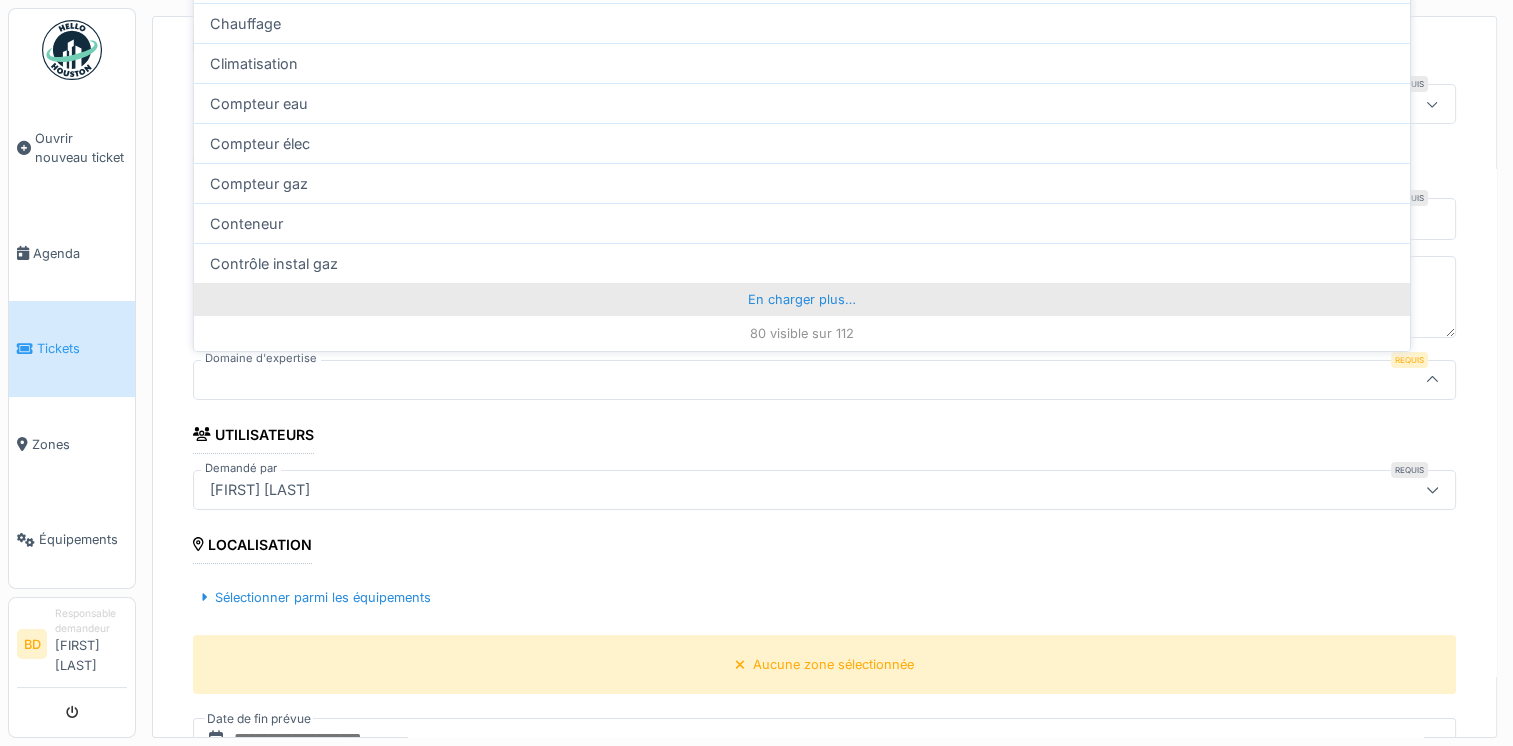 click on "En charger plus…" at bounding box center (802, 299) 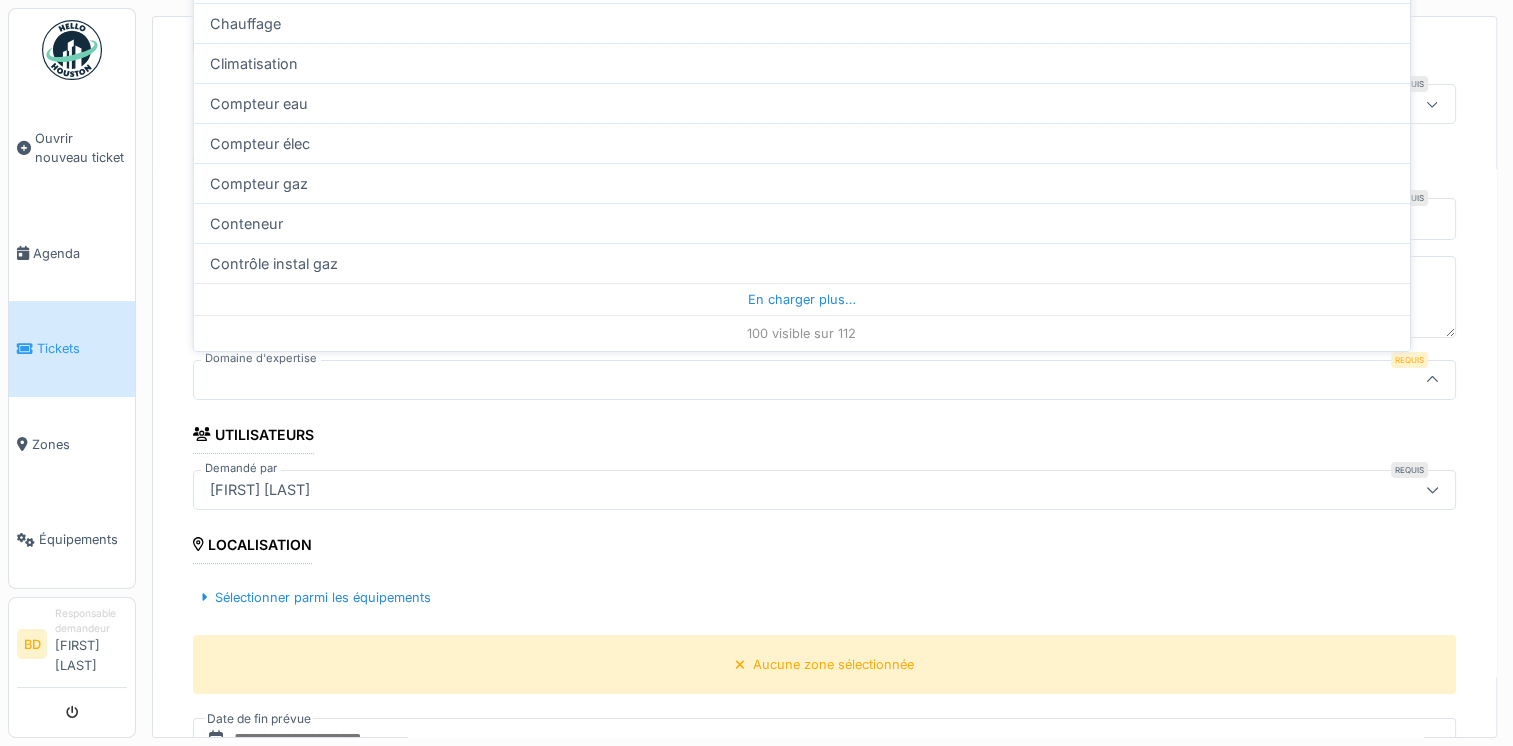 click on "En charger plus…" at bounding box center (802, 299) 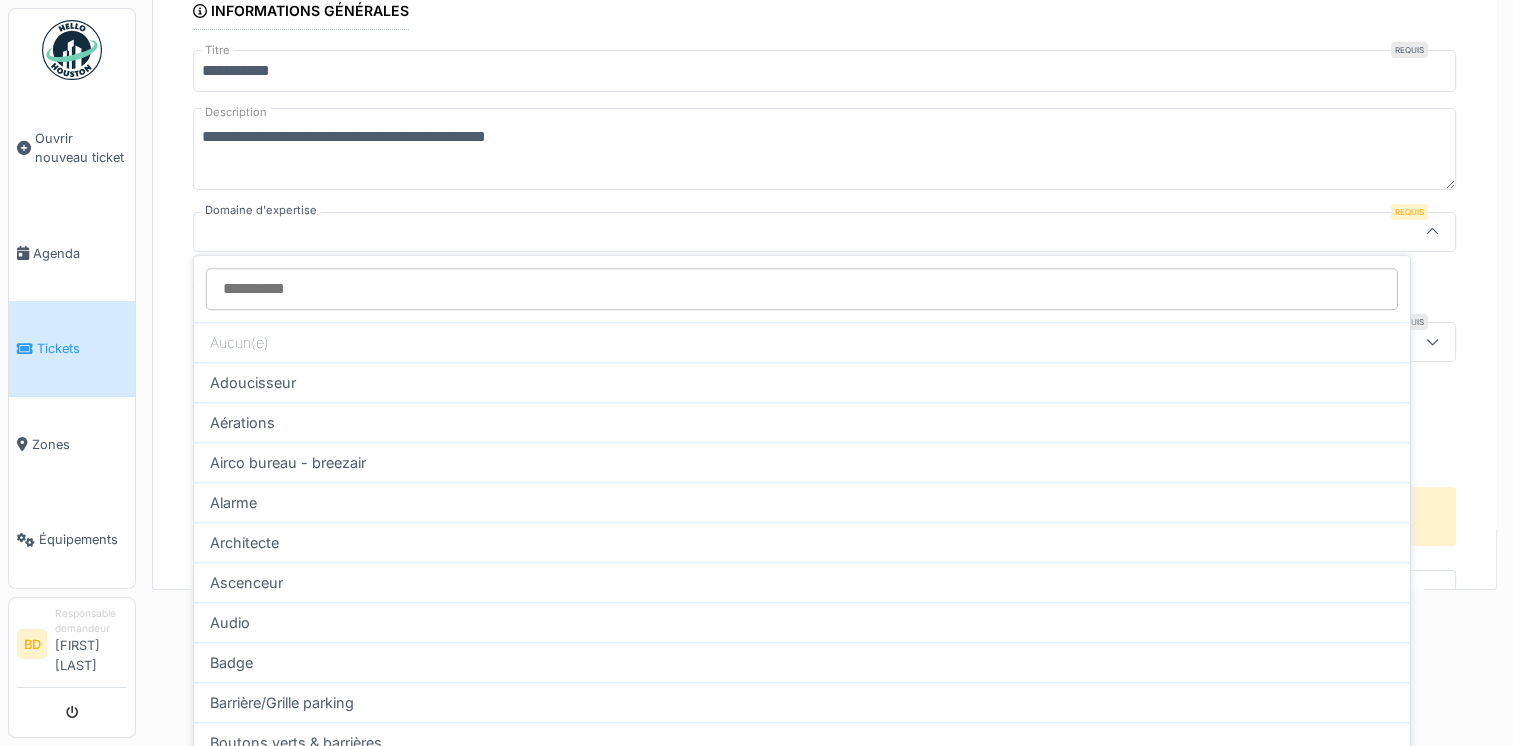 scroll, scrollTop: 156, scrollLeft: 0, axis: vertical 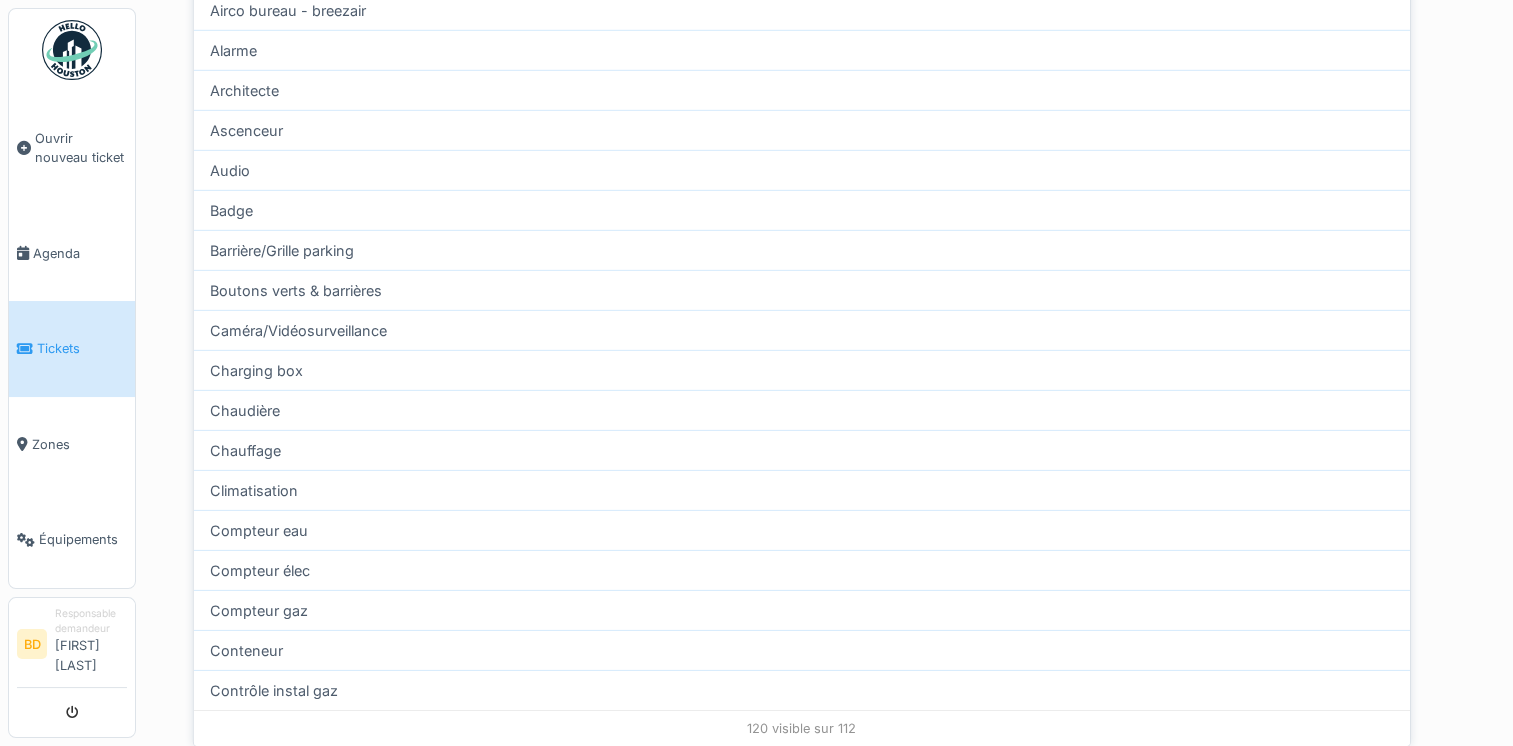 click on "120 visible sur 112" at bounding box center [802, 728] 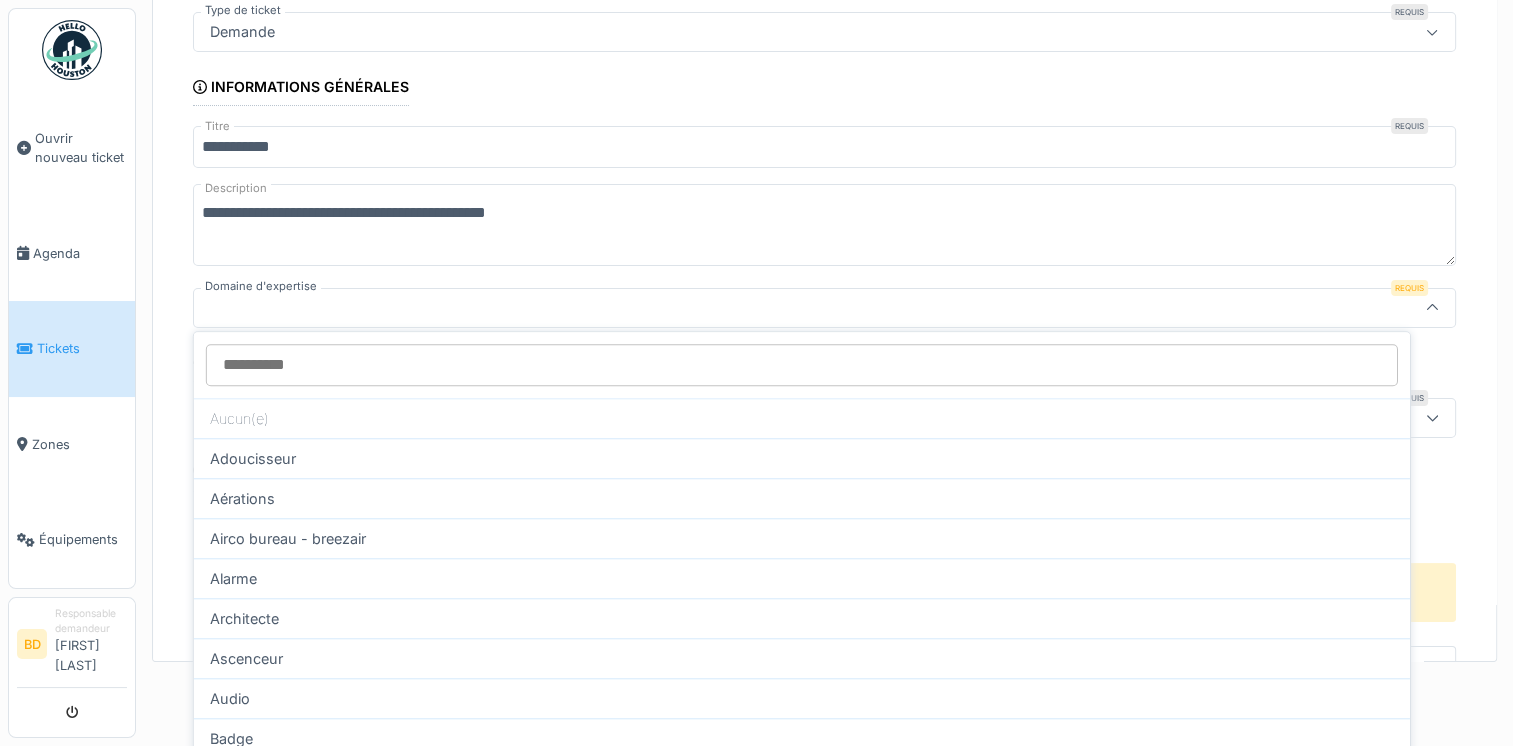 scroll, scrollTop: 0, scrollLeft: 0, axis: both 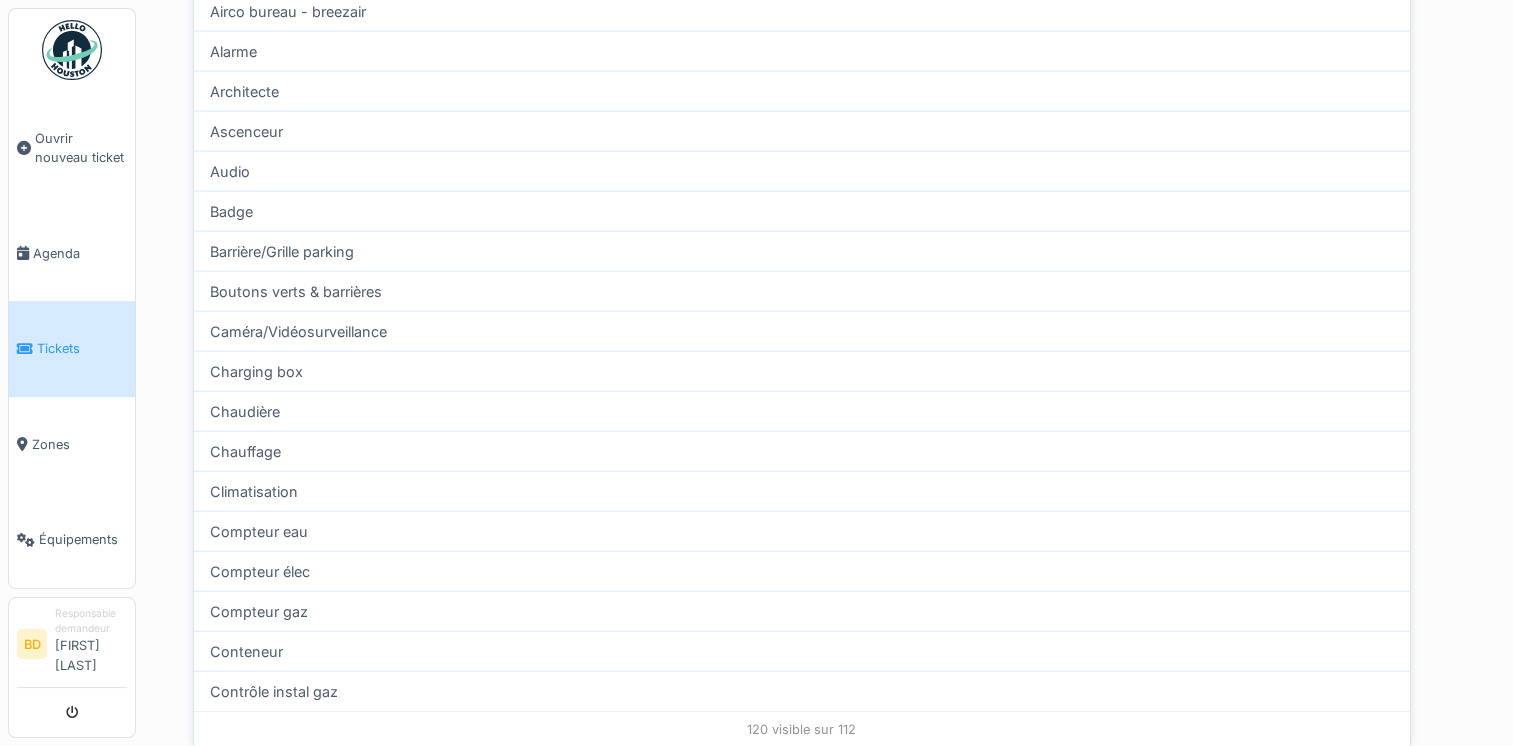click on "120 visible sur 112" at bounding box center [802, 729] 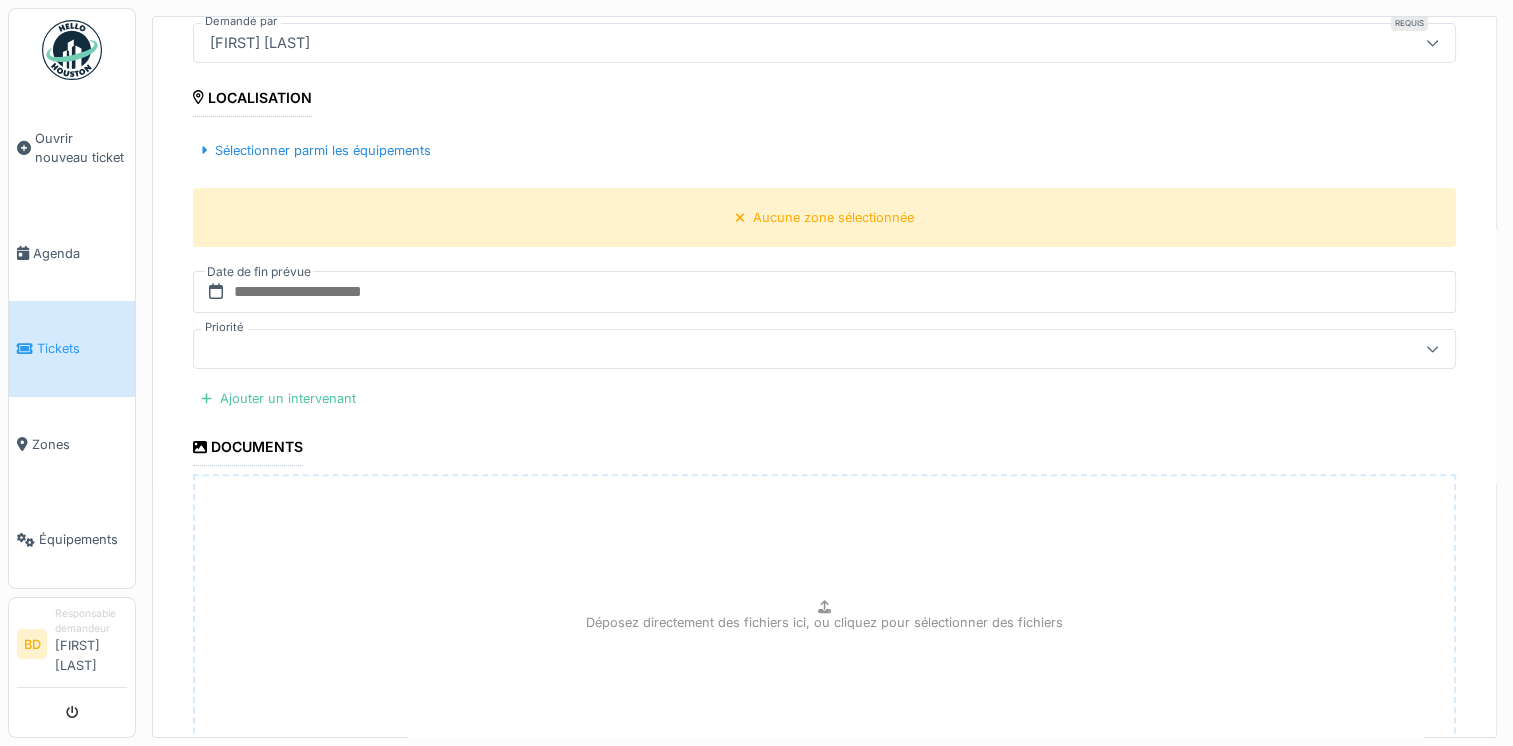 scroll, scrollTop: 7, scrollLeft: 0, axis: vertical 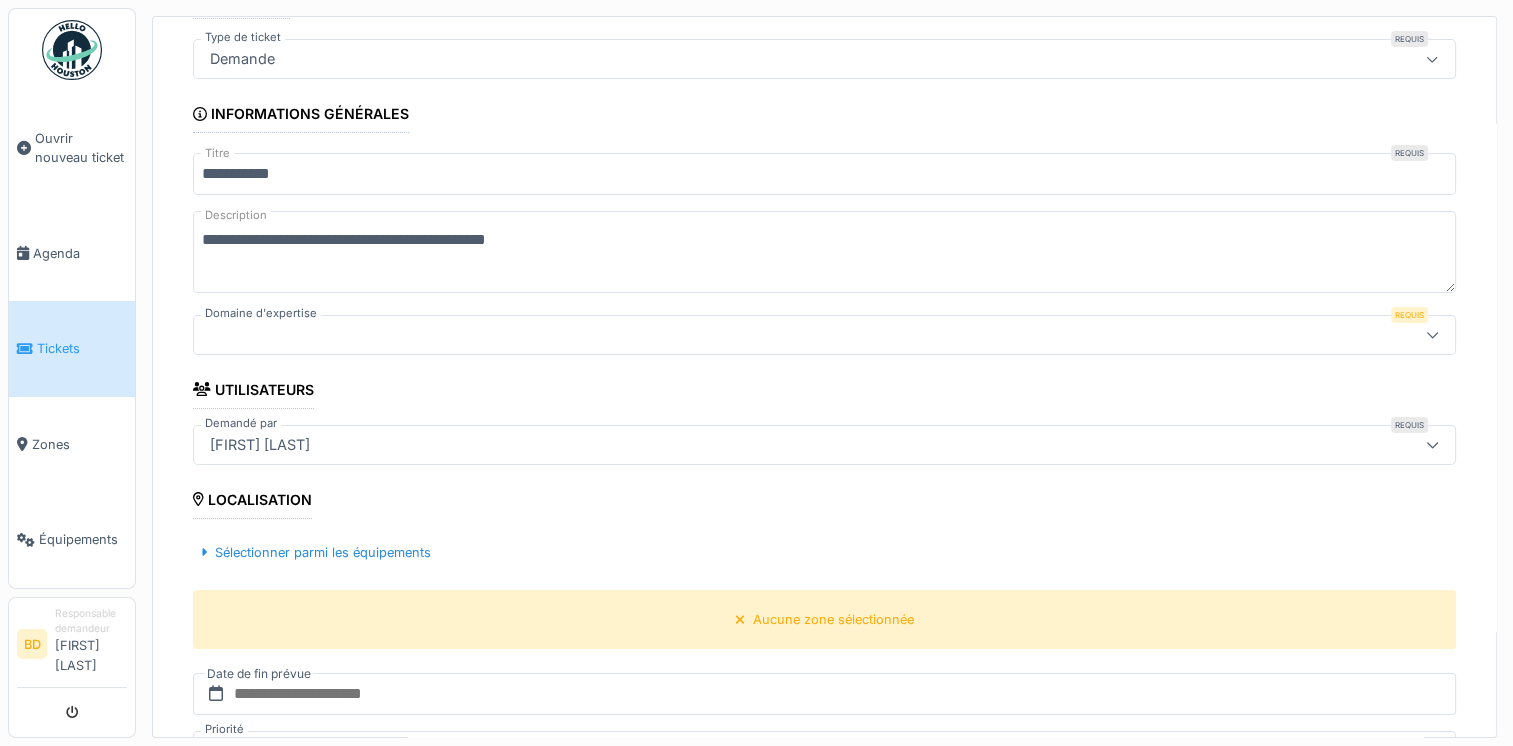 click at bounding box center [754, 335] 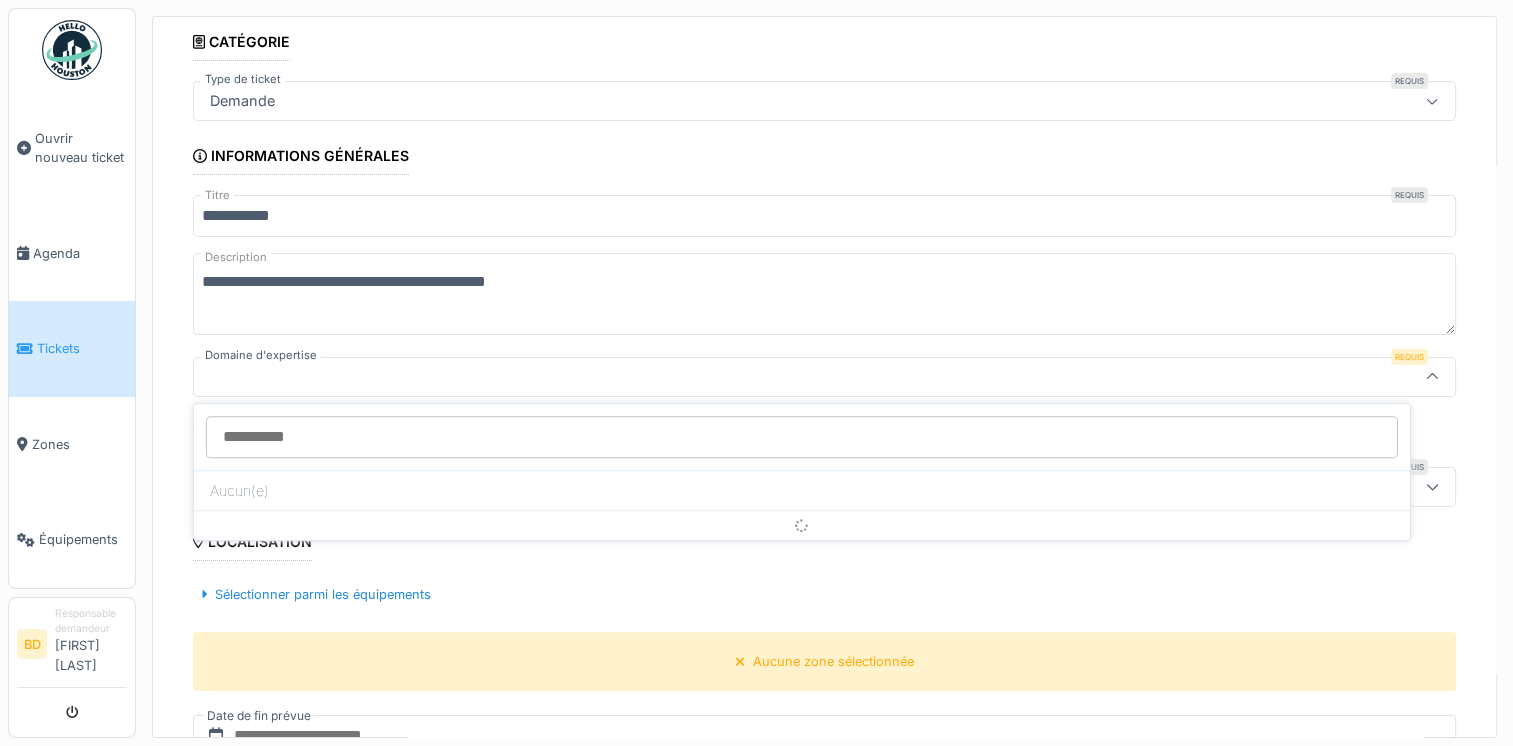 scroll, scrollTop: 103, scrollLeft: 0, axis: vertical 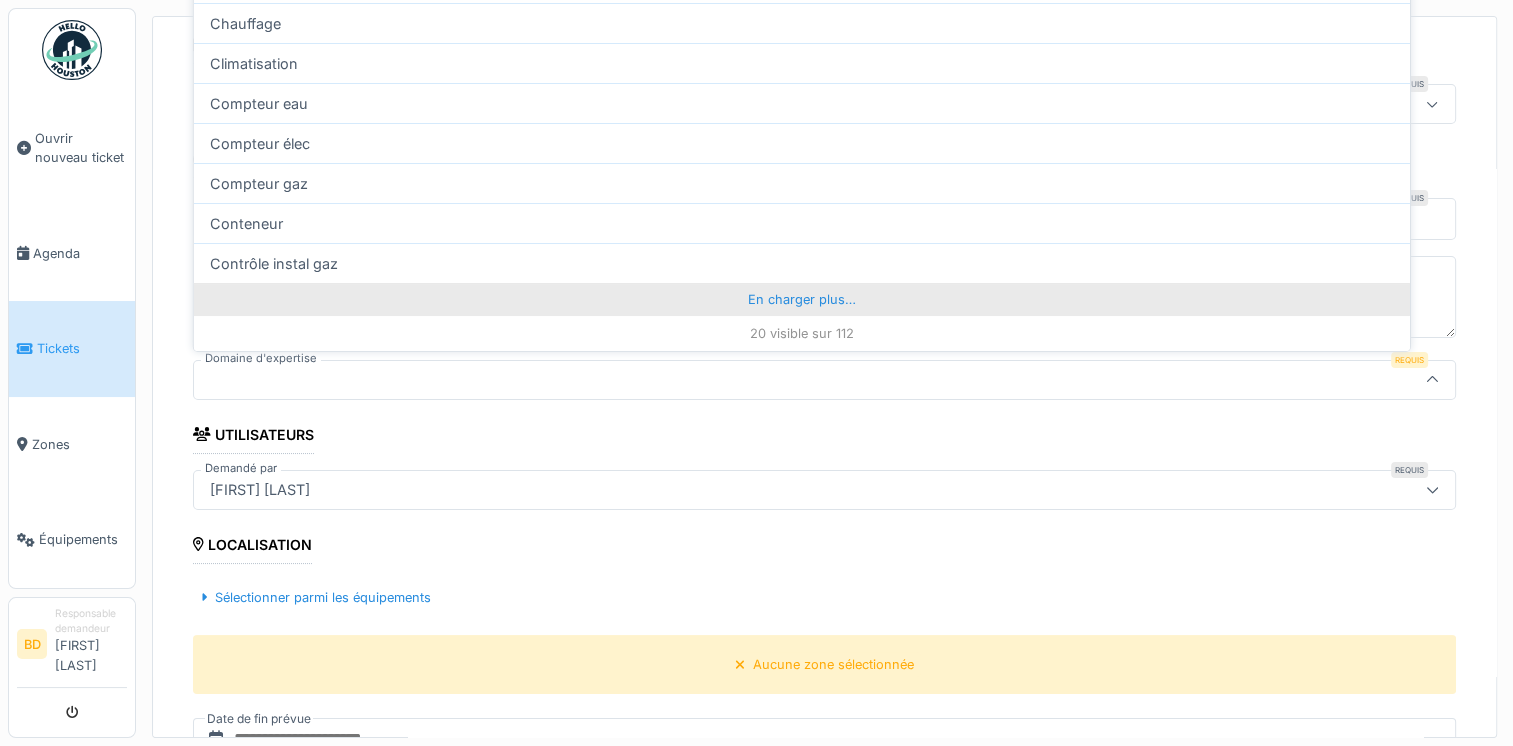 click on "En charger plus…" at bounding box center [802, 299] 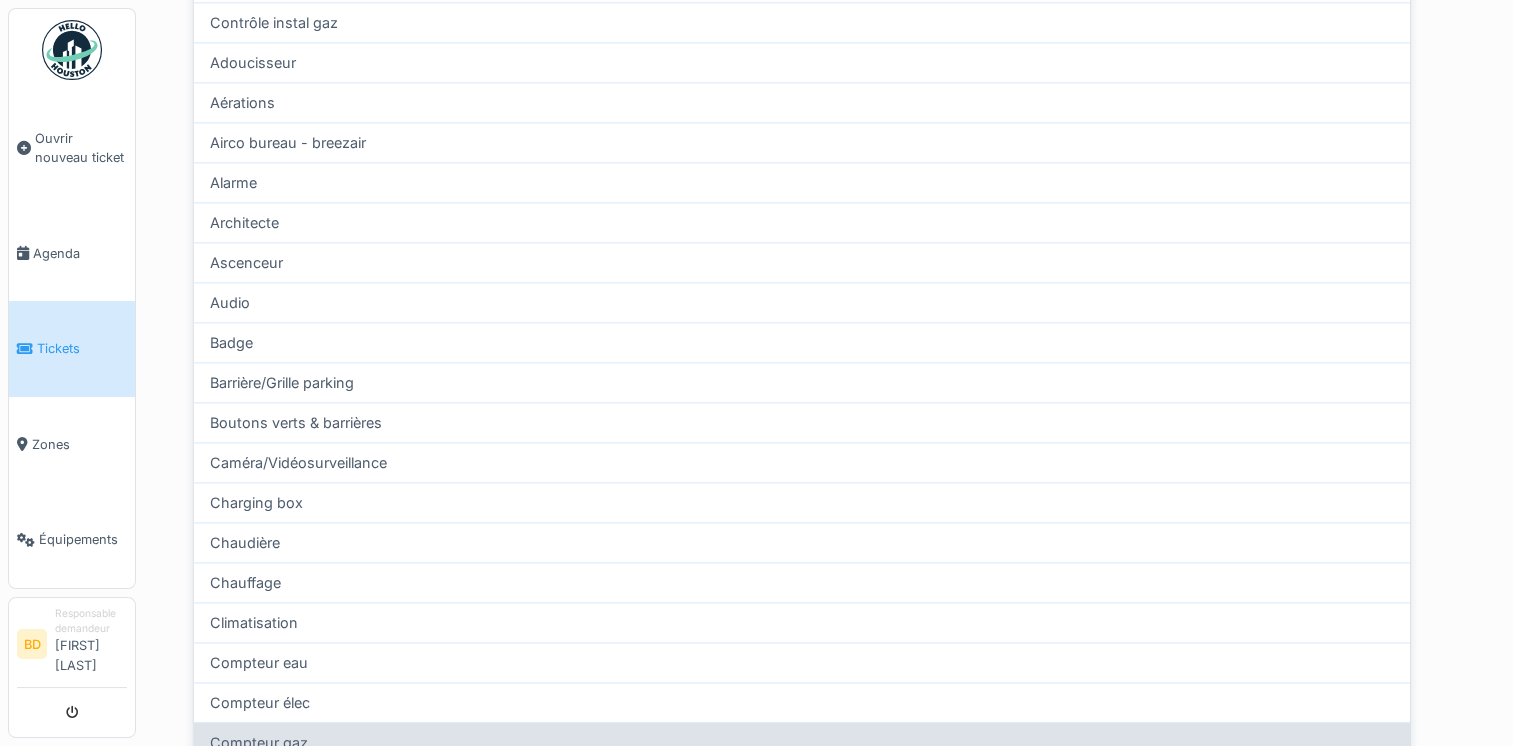 scroll, scrollTop: 1432, scrollLeft: 0, axis: vertical 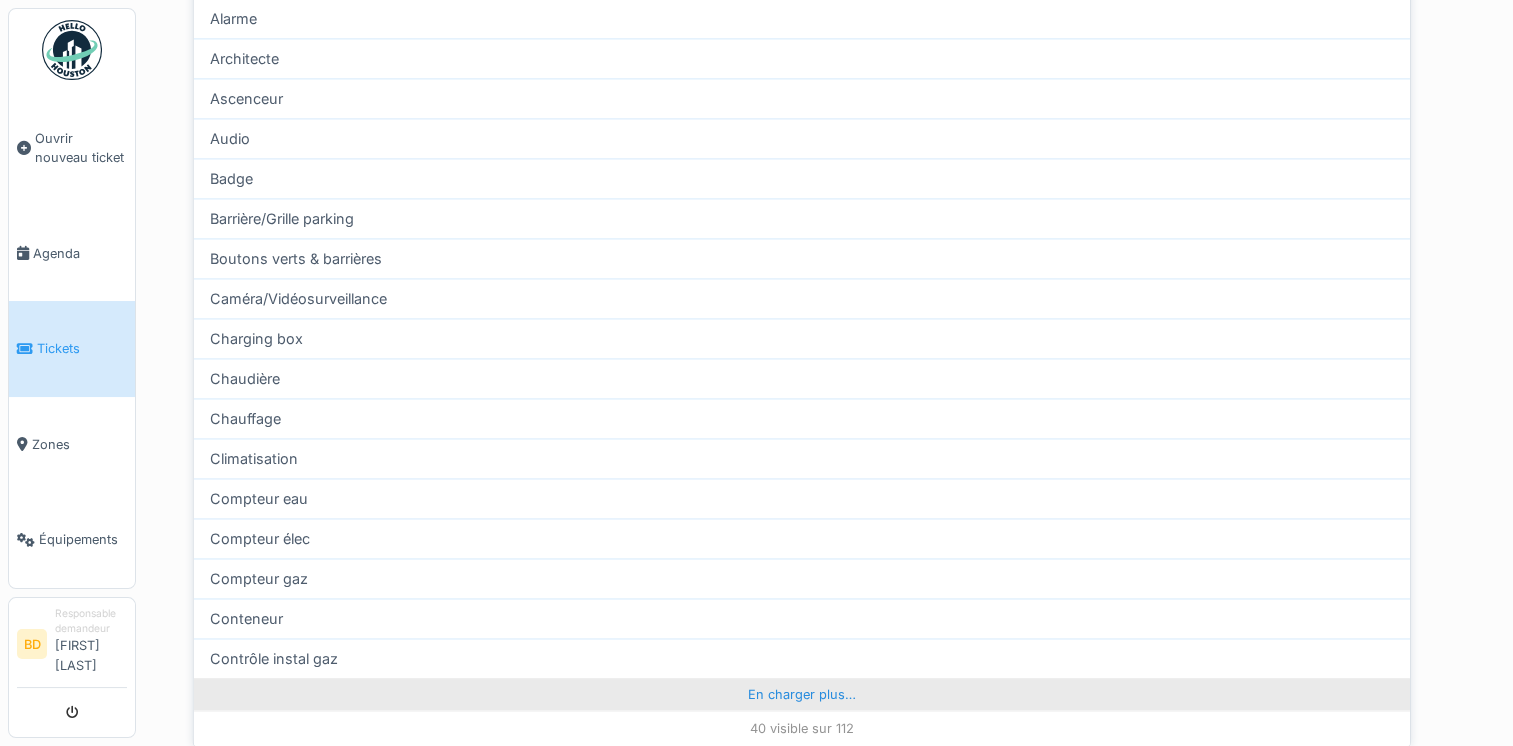 click on "En charger plus…" at bounding box center (802, 694) 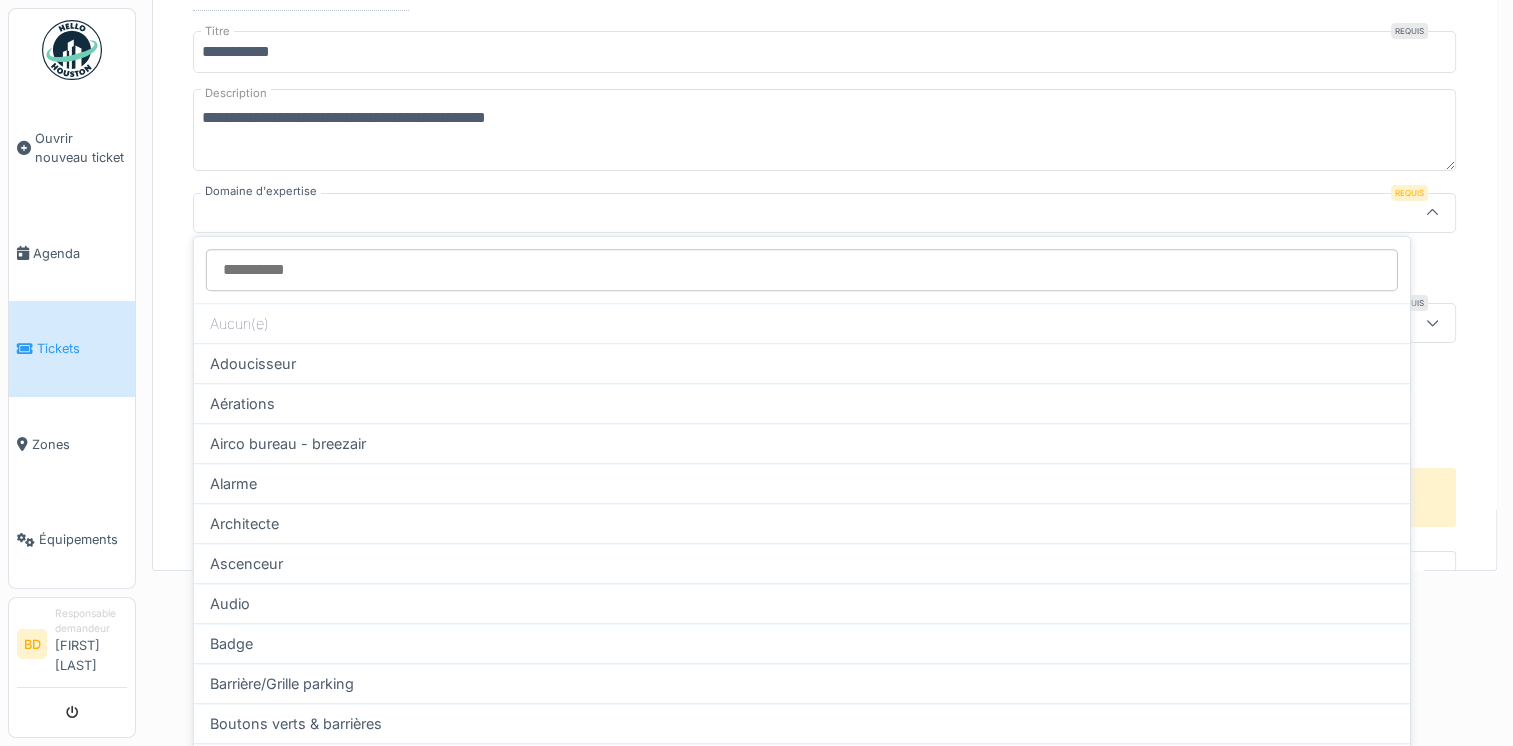 scroll, scrollTop: 0, scrollLeft: 0, axis: both 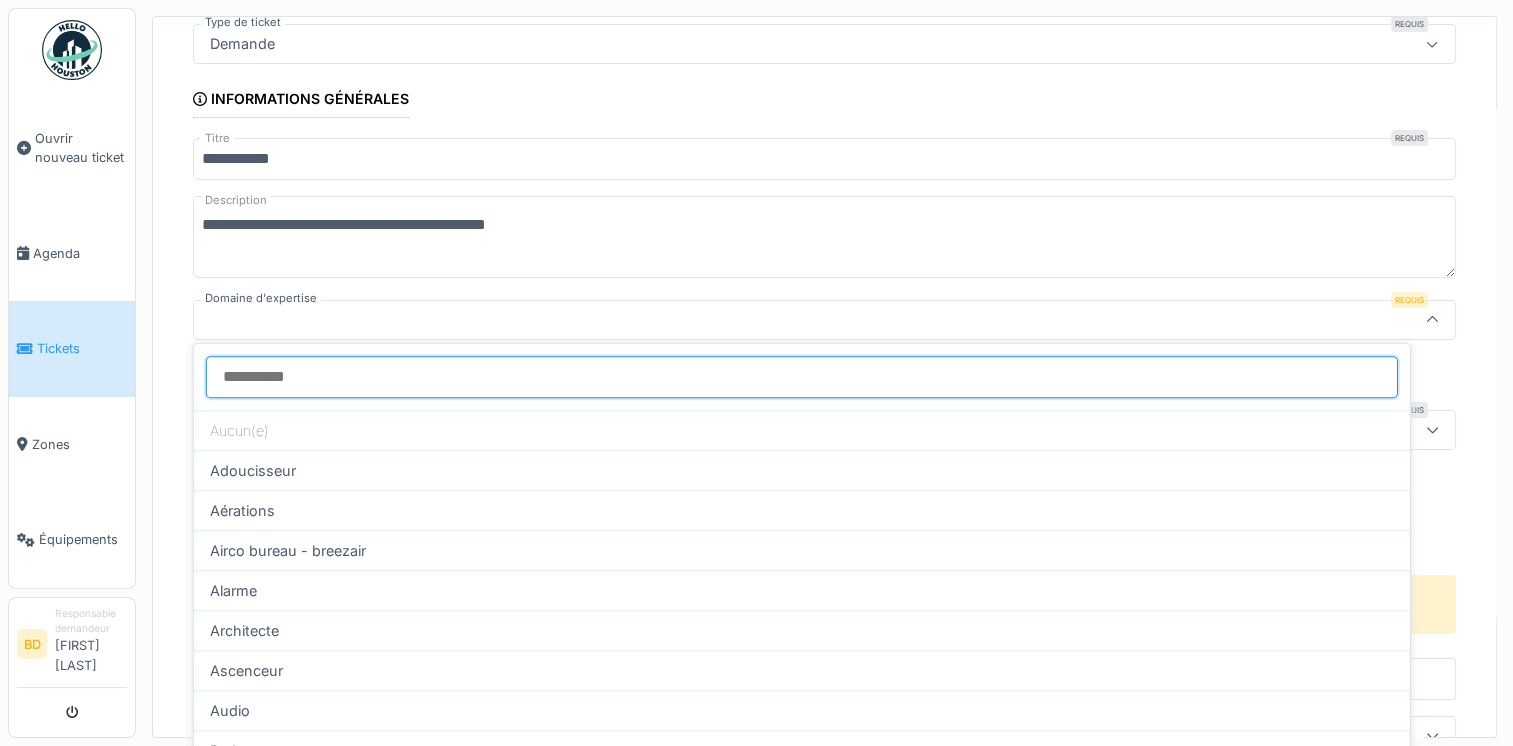 click on "Domaine d'expertise" at bounding box center [802, 377] 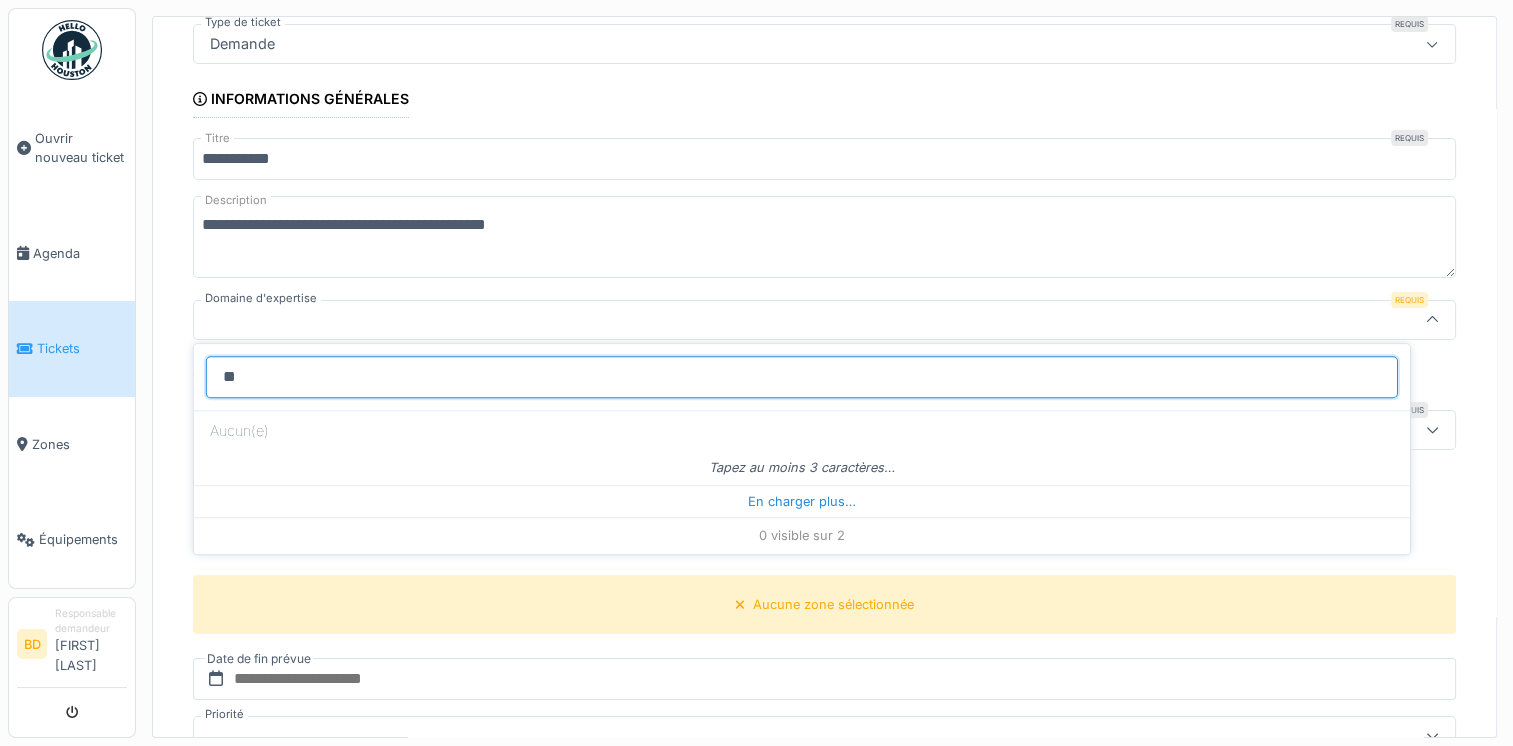 type on "*" 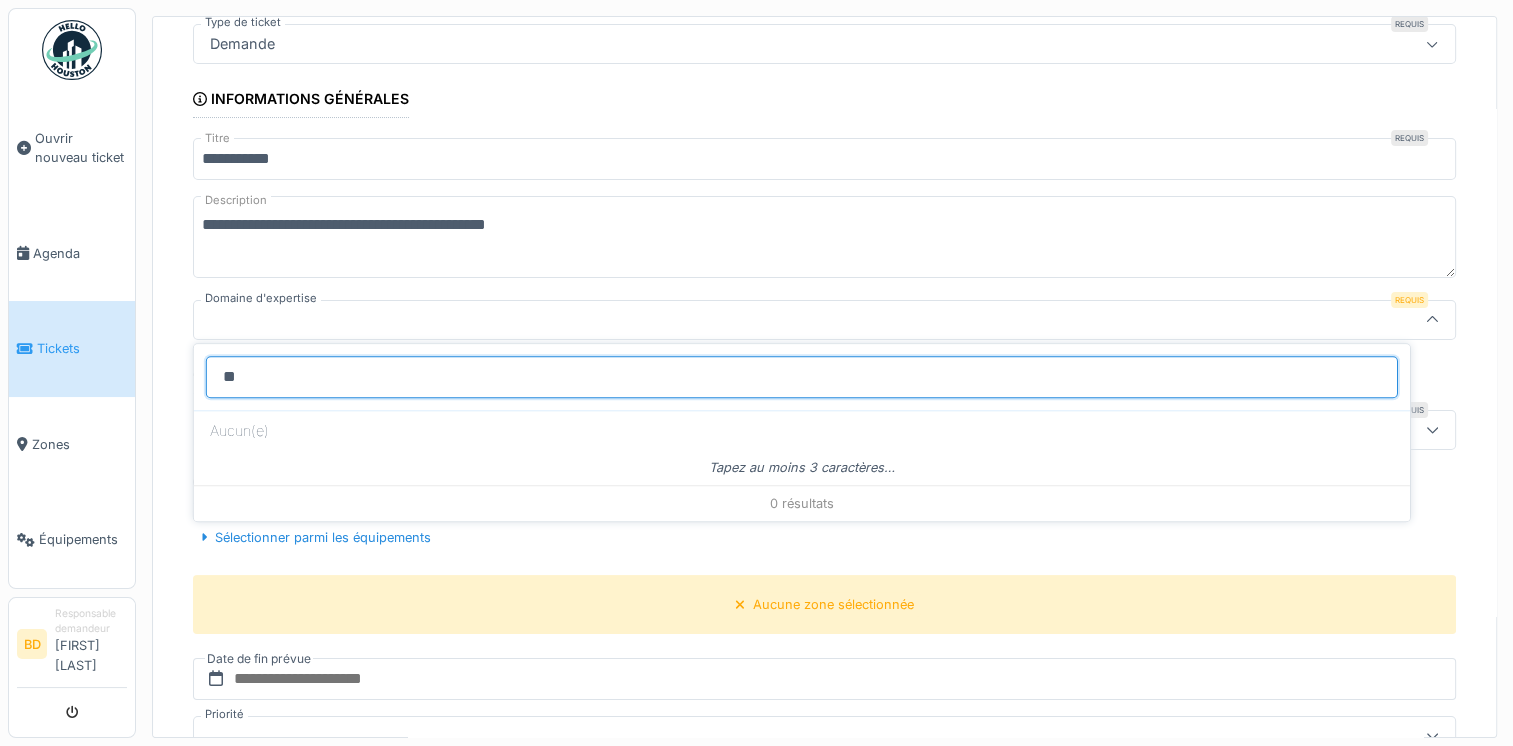 type on "*" 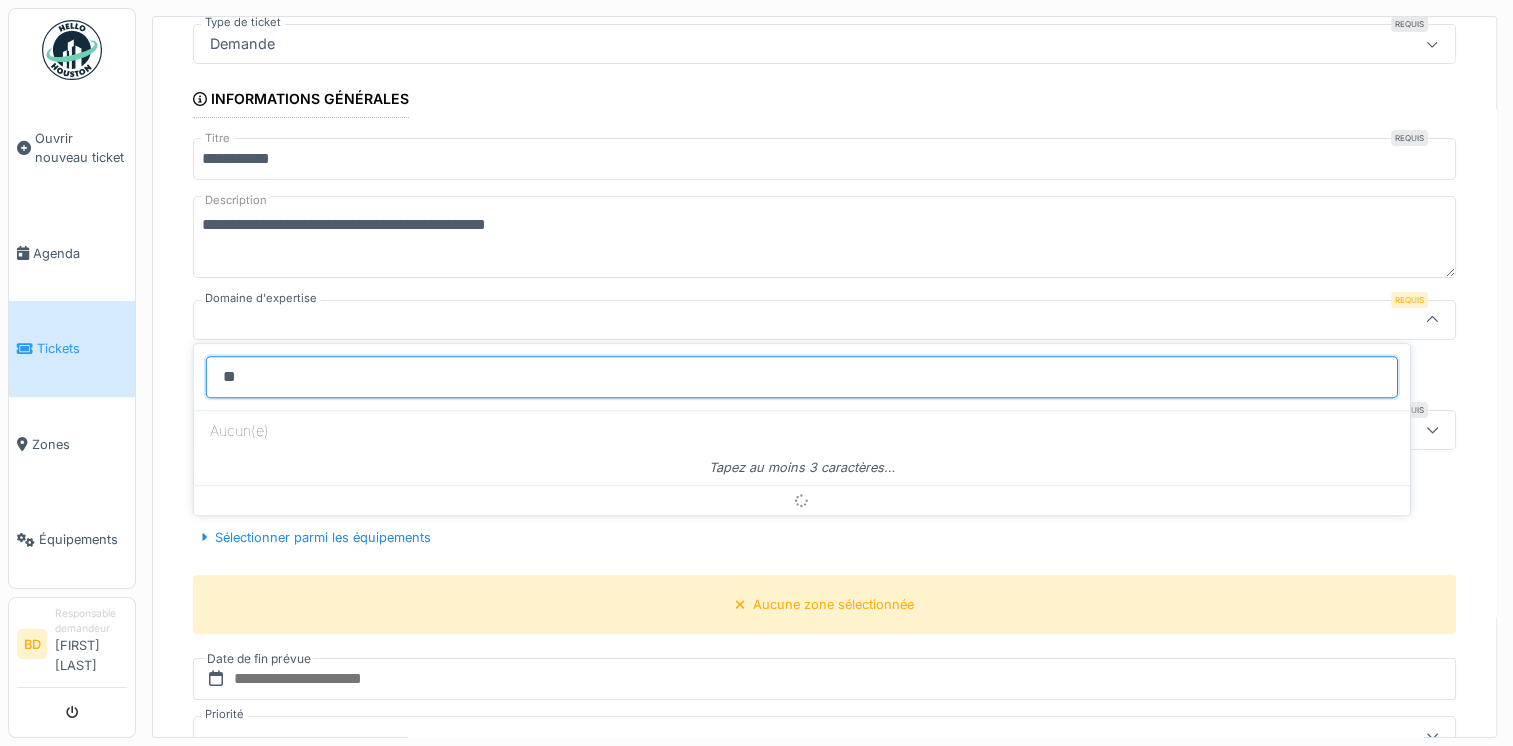 type on "*" 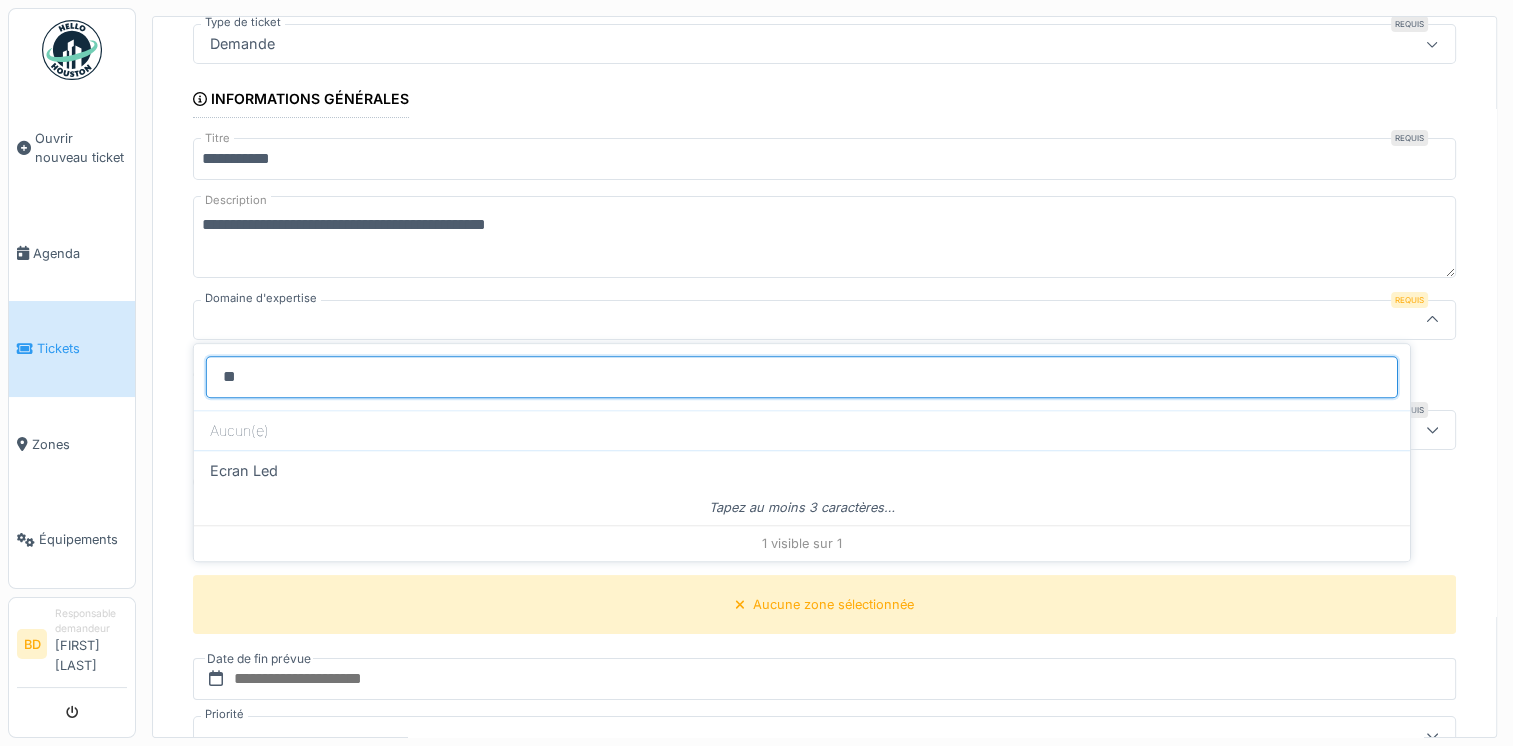 type on "*" 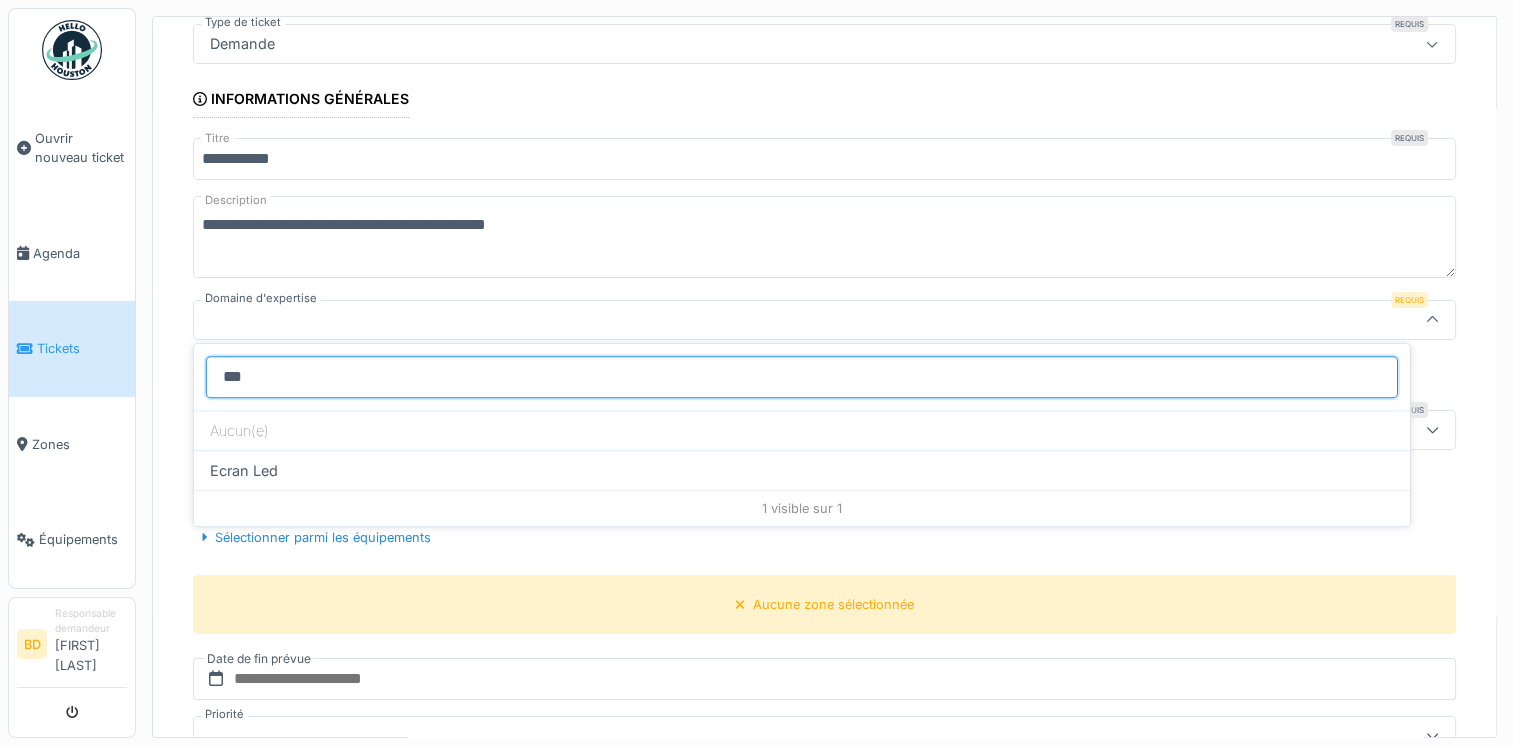 click on "***" at bounding box center (802, 377) 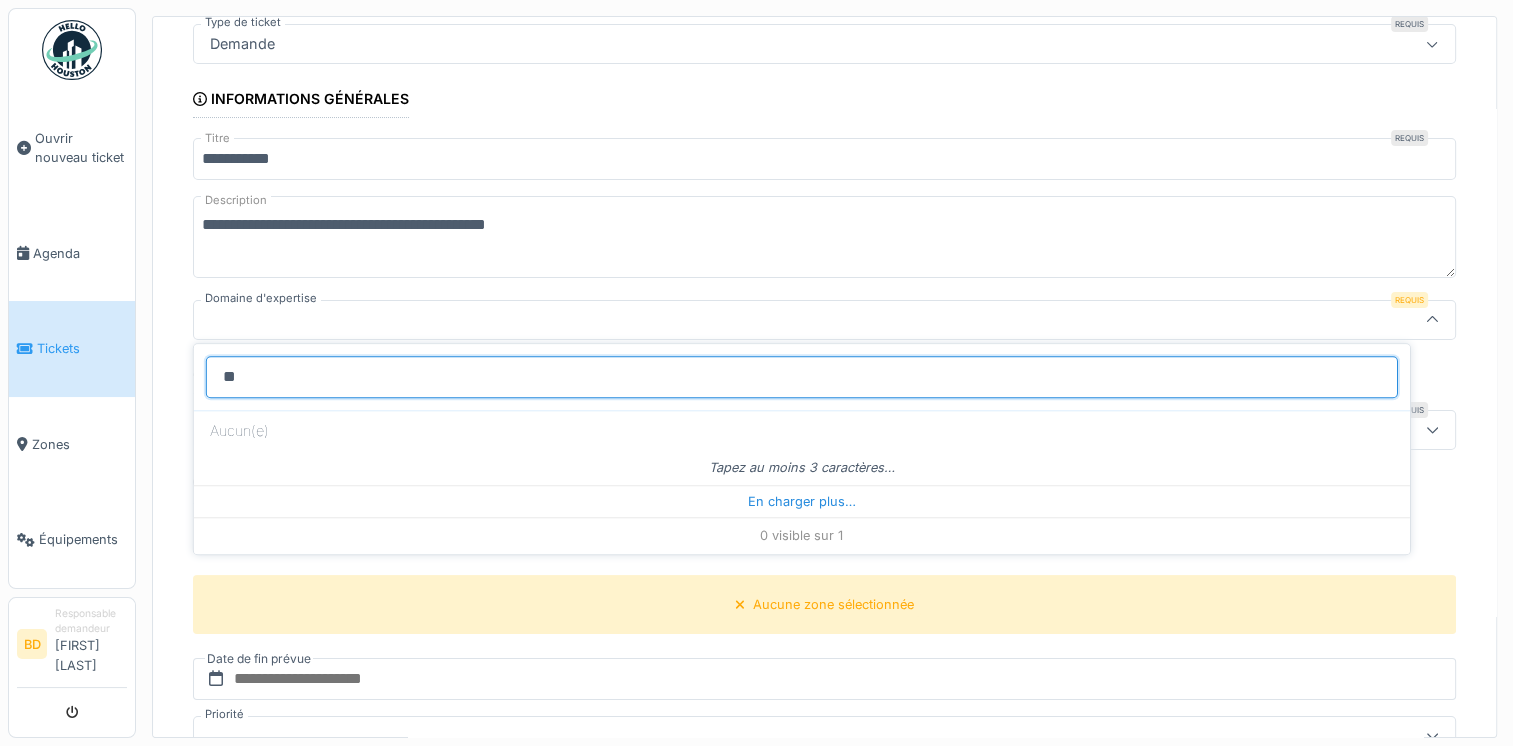 type on "*" 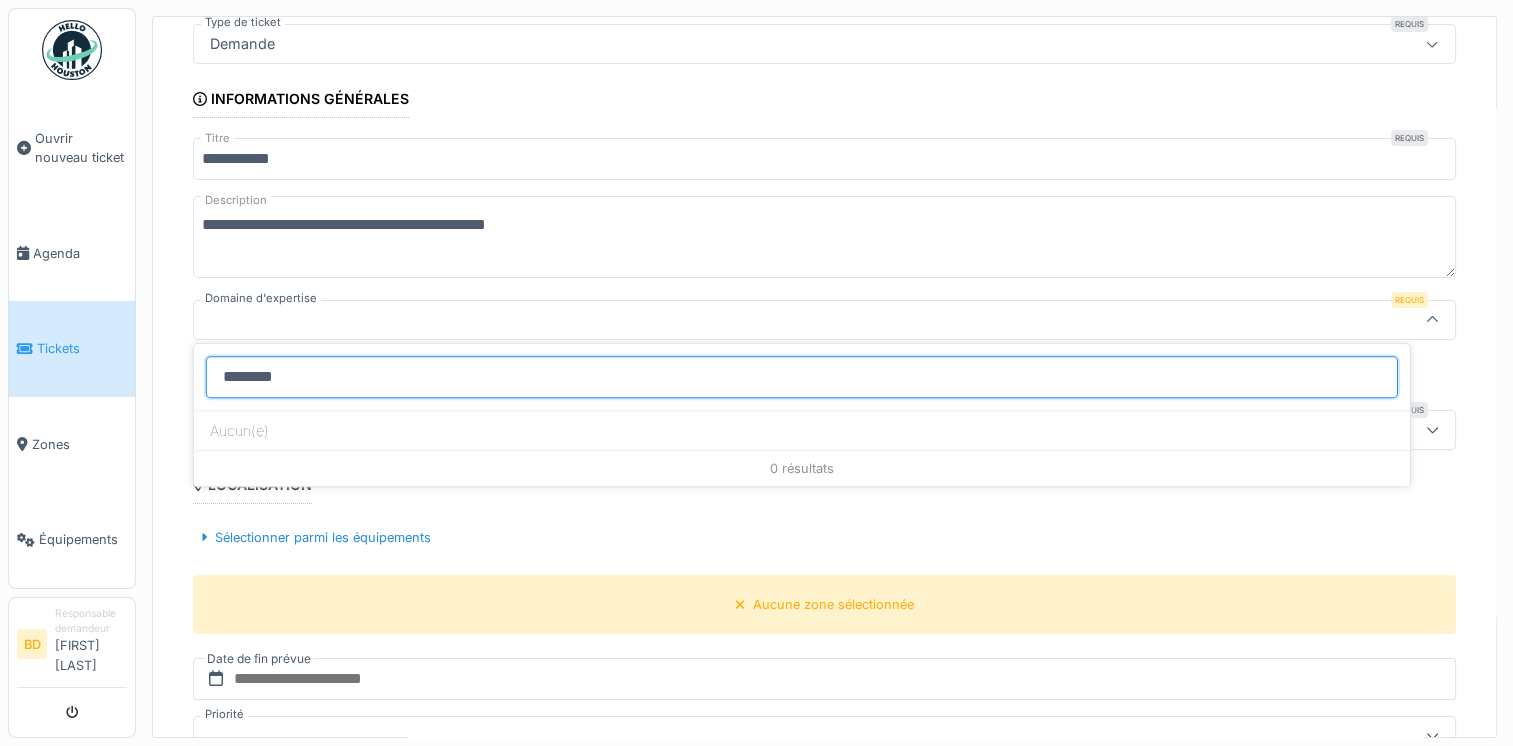 type on "*********" 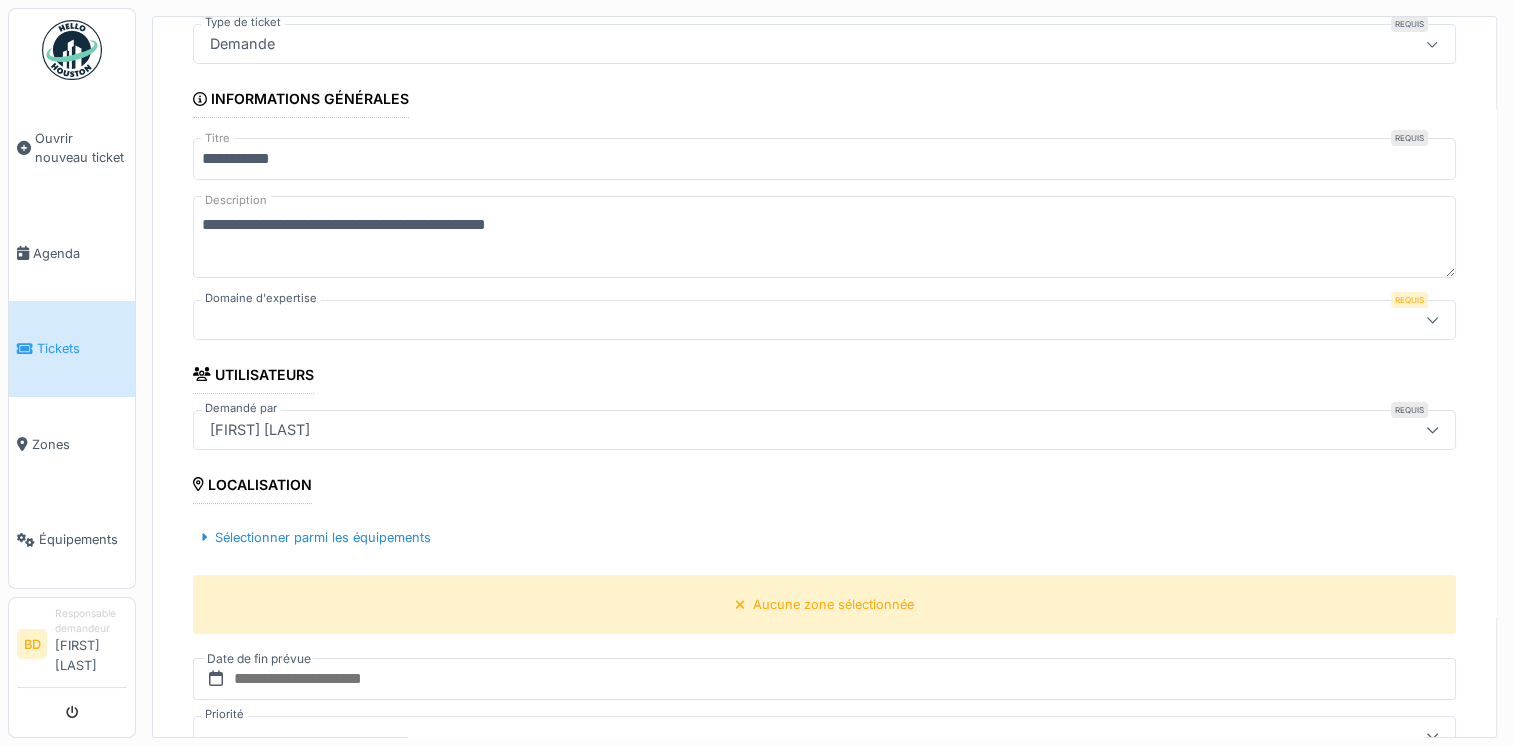 click at bounding box center (824, 320) 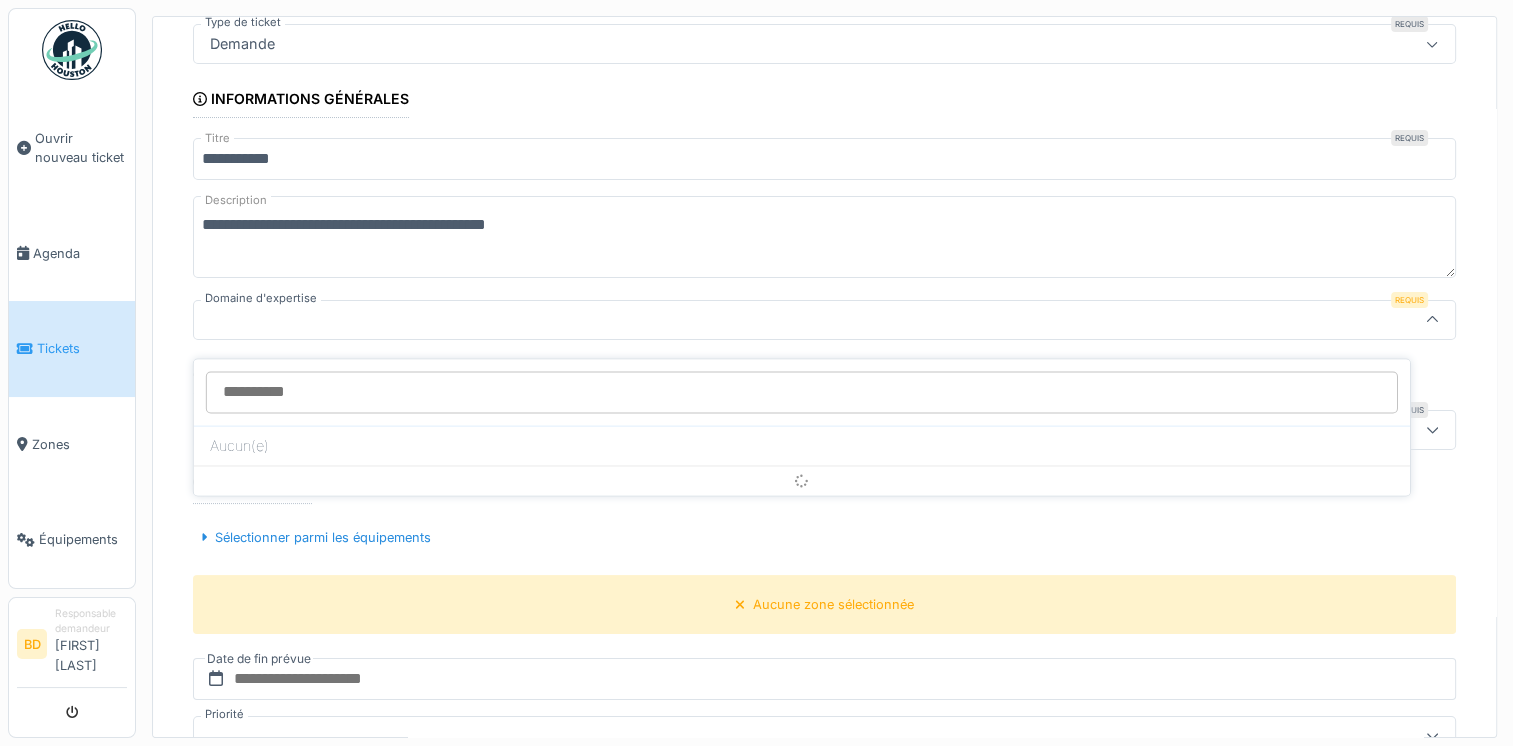scroll, scrollTop: 4, scrollLeft: 0, axis: vertical 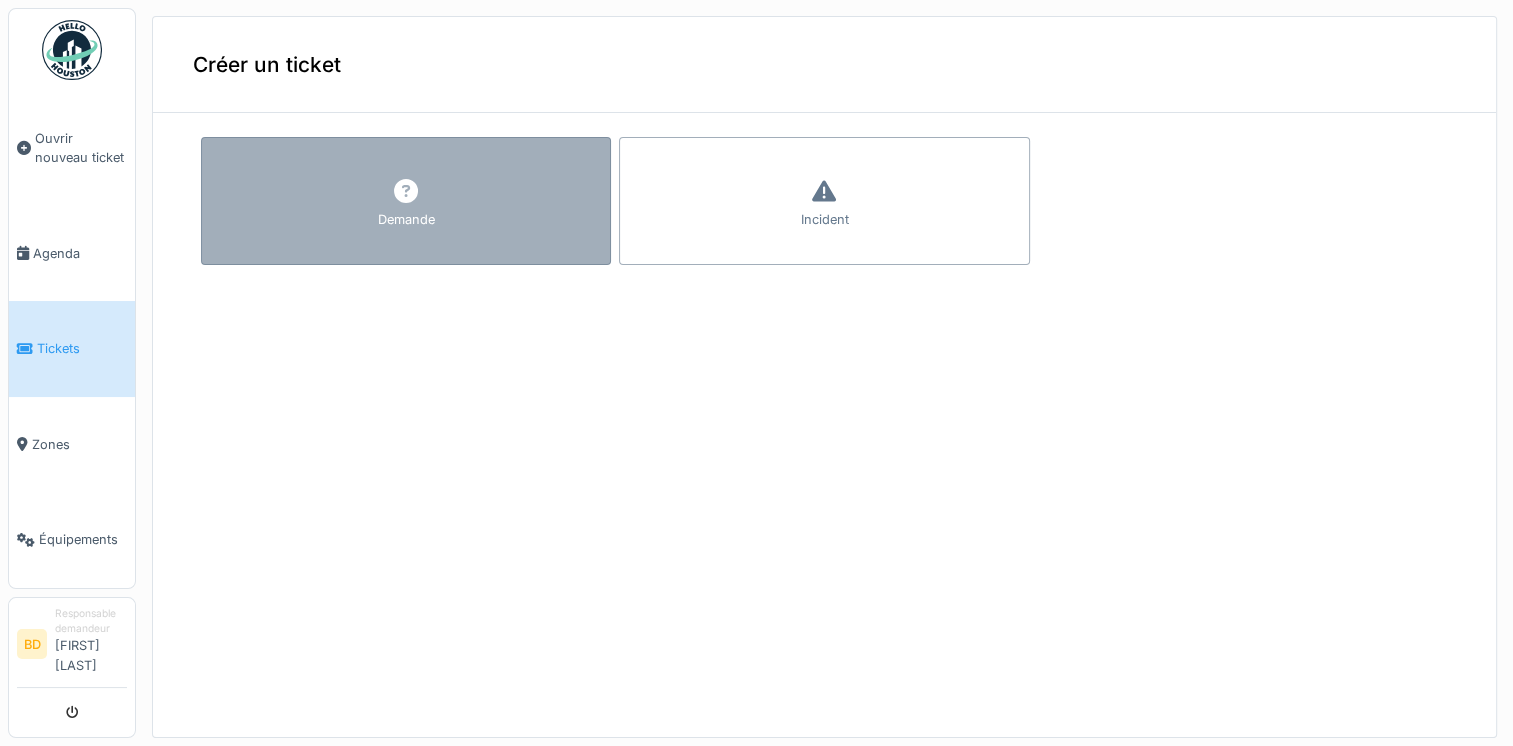 click on "Demande" at bounding box center (406, 201) 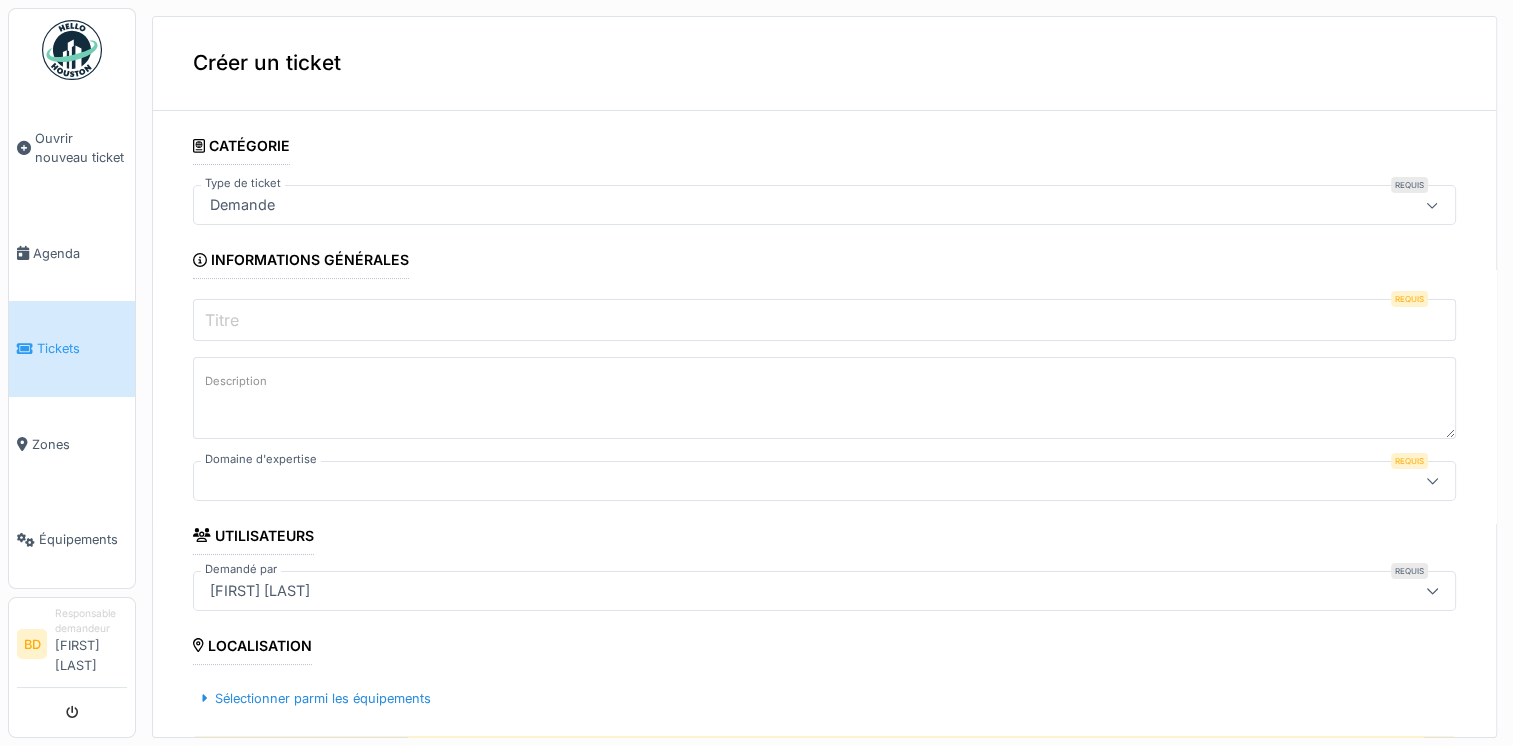 scroll, scrollTop: 0, scrollLeft: 0, axis: both 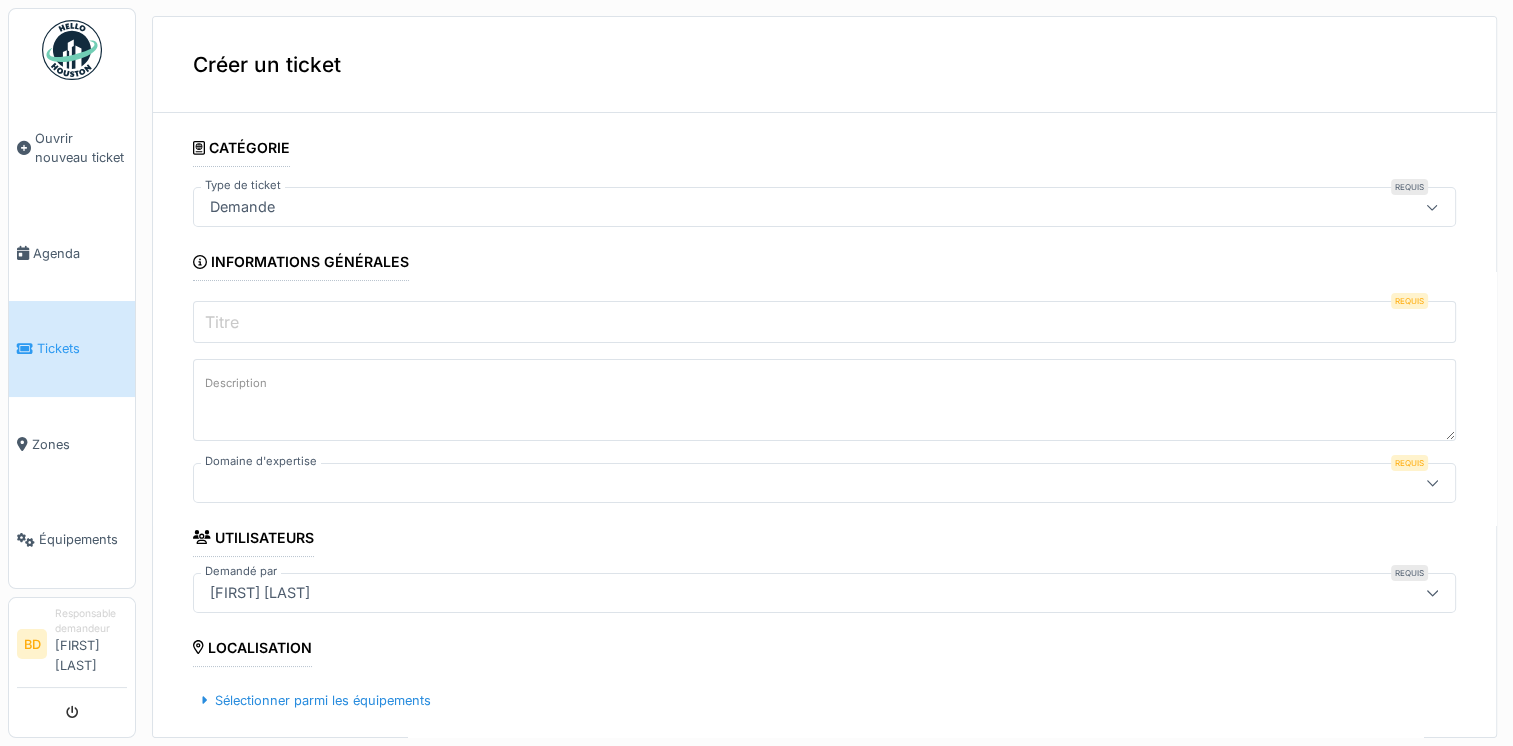 click on "Titre" at bounding box center [824, 322] 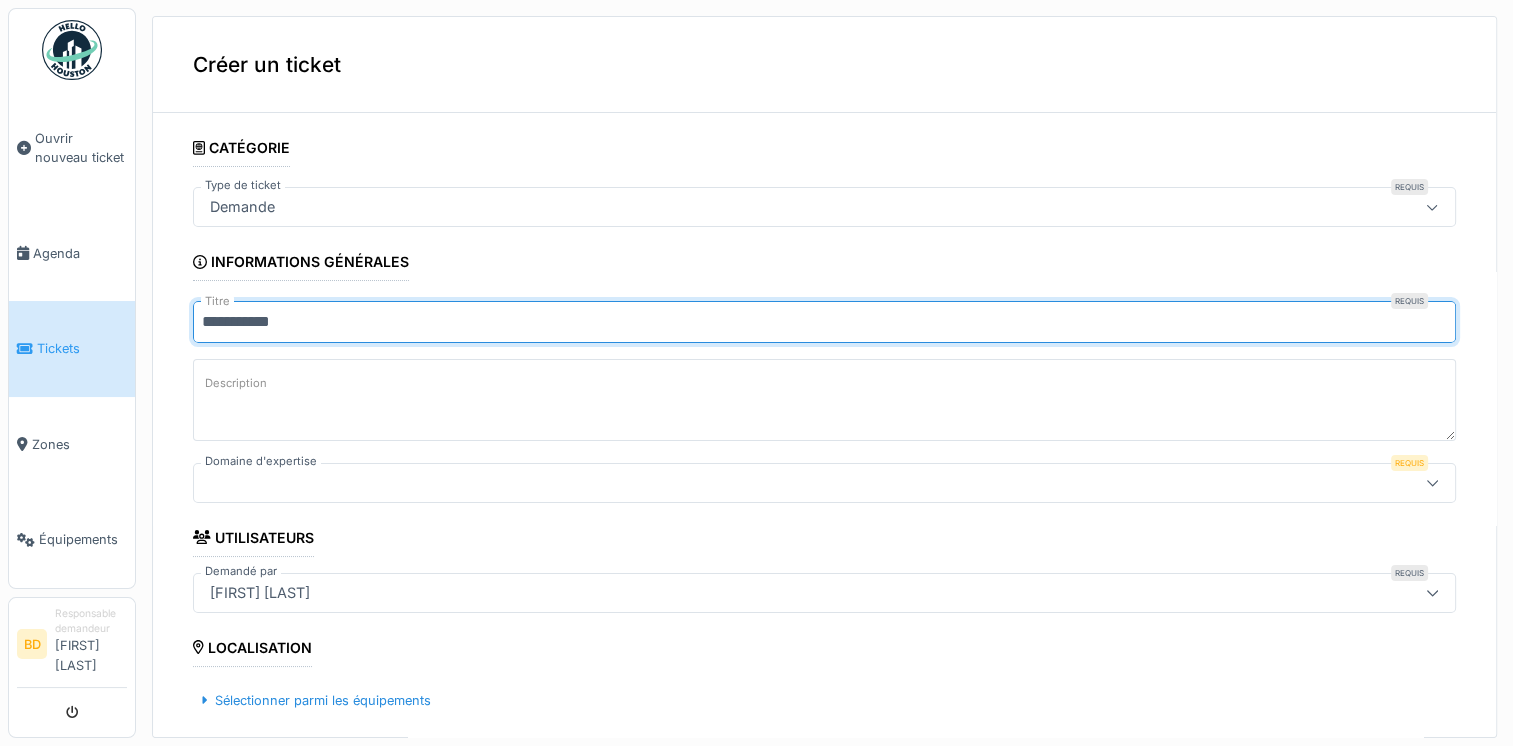 click on "Description" at bounding box center [236, 383] 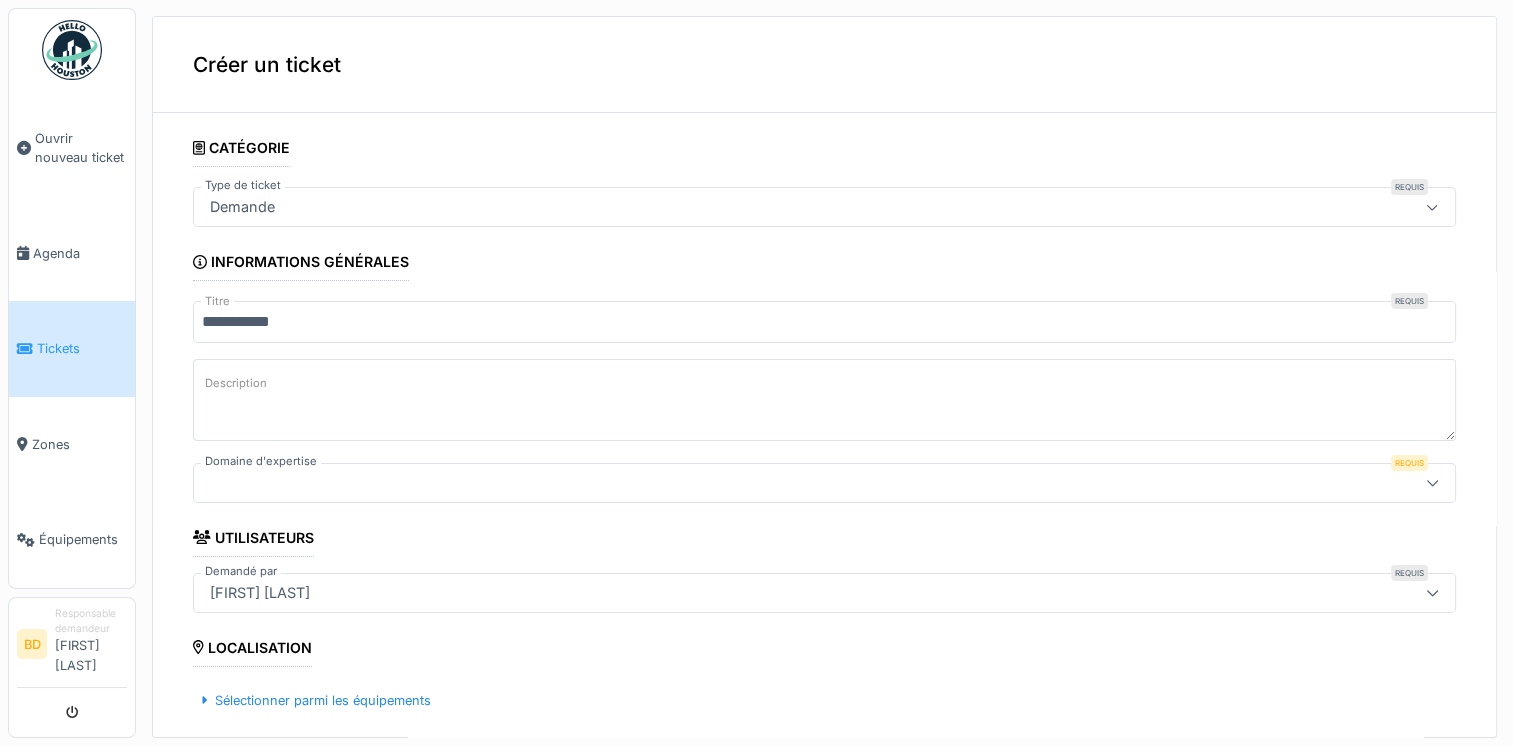 click on "Description" at bounding box center [824, 400] 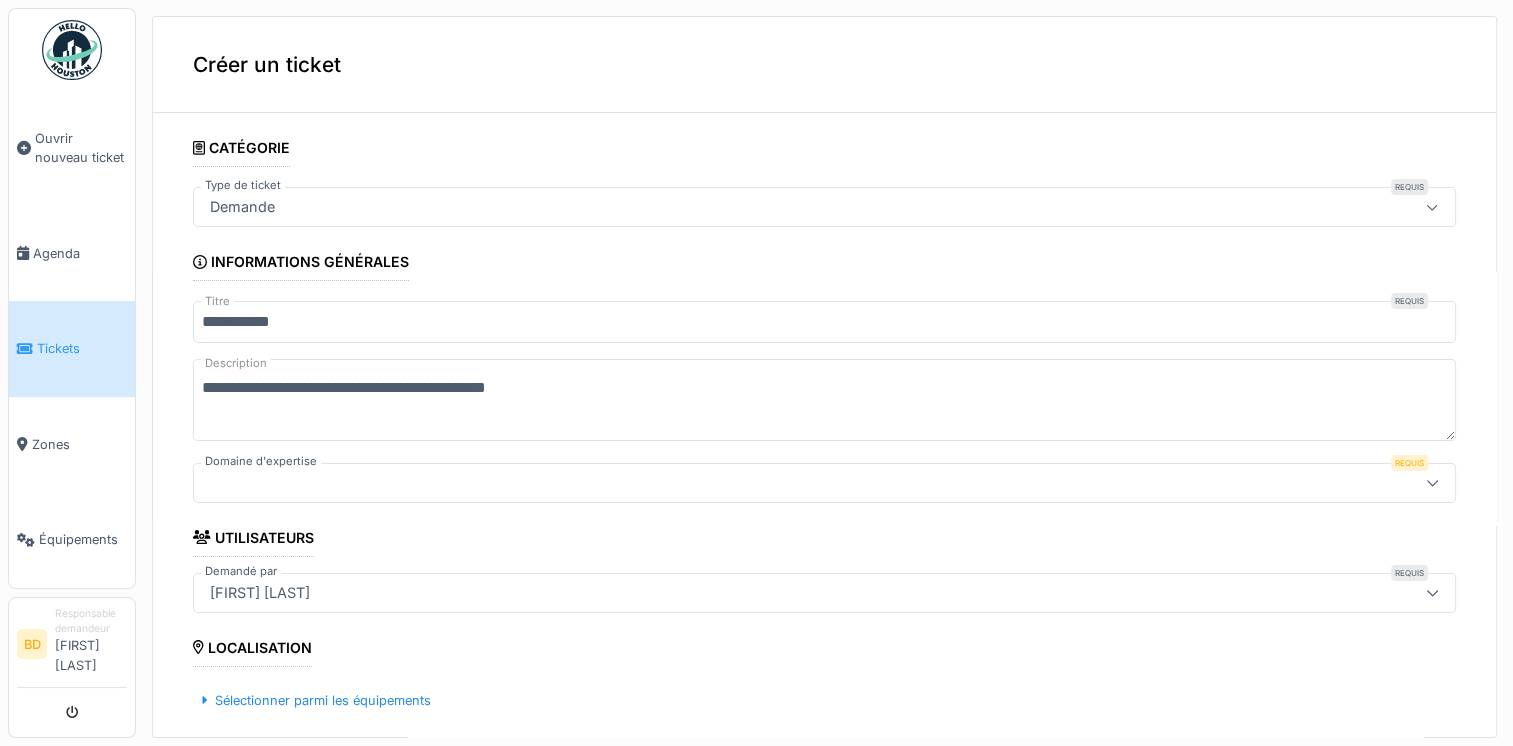 type on "**********" 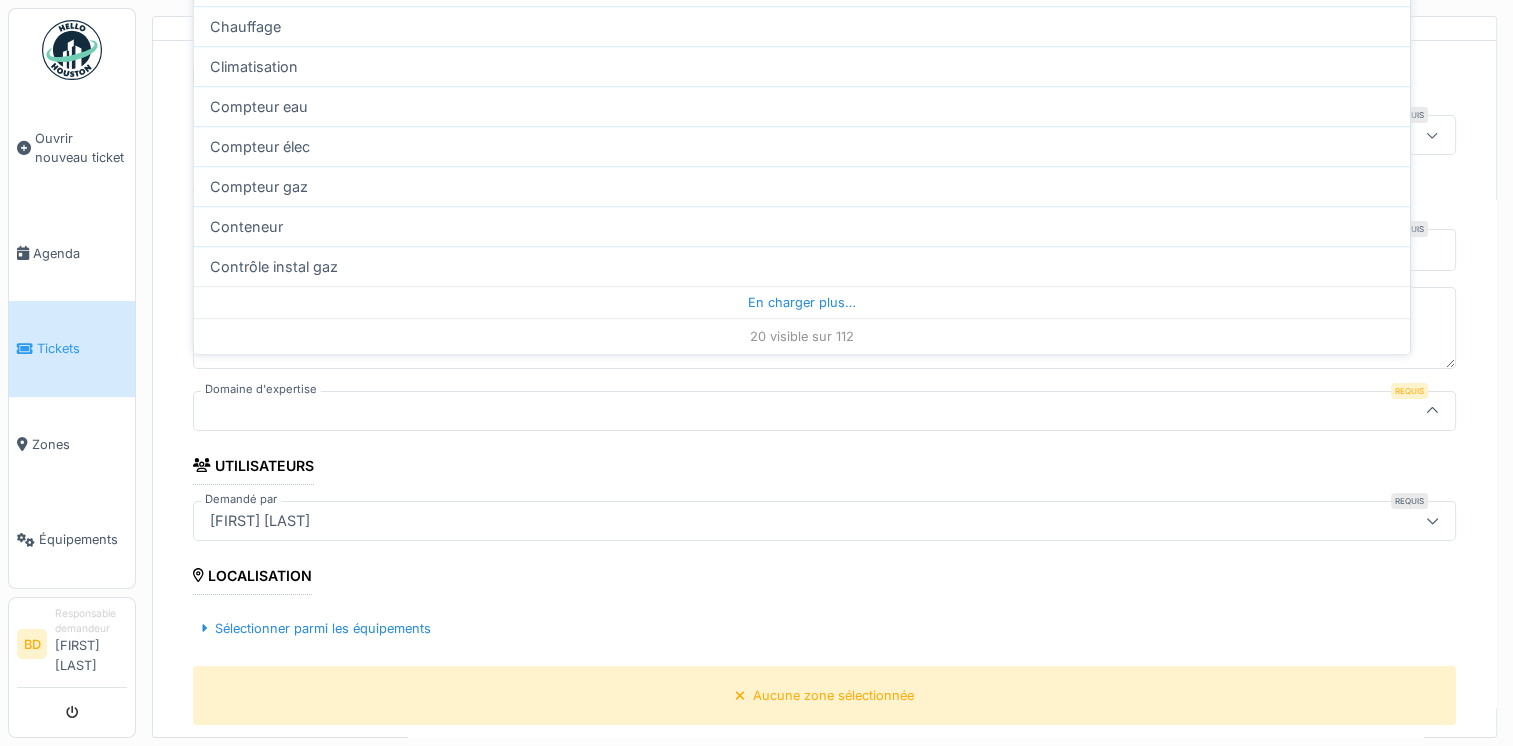 scroll, scrollTop: 103, scrollLeft: 0, axis: vertical 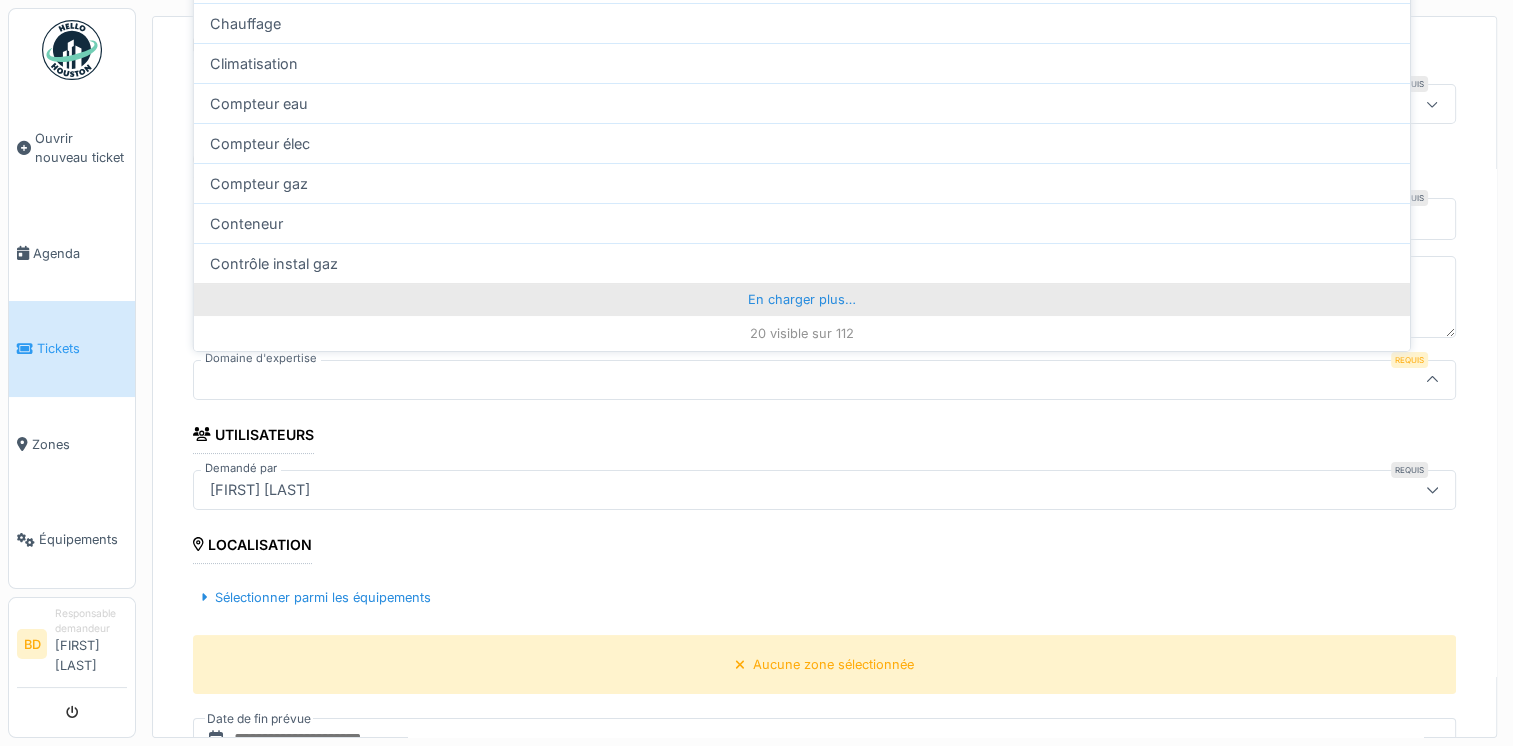 click on "En charger plus…" at bounding box center [802, 299] 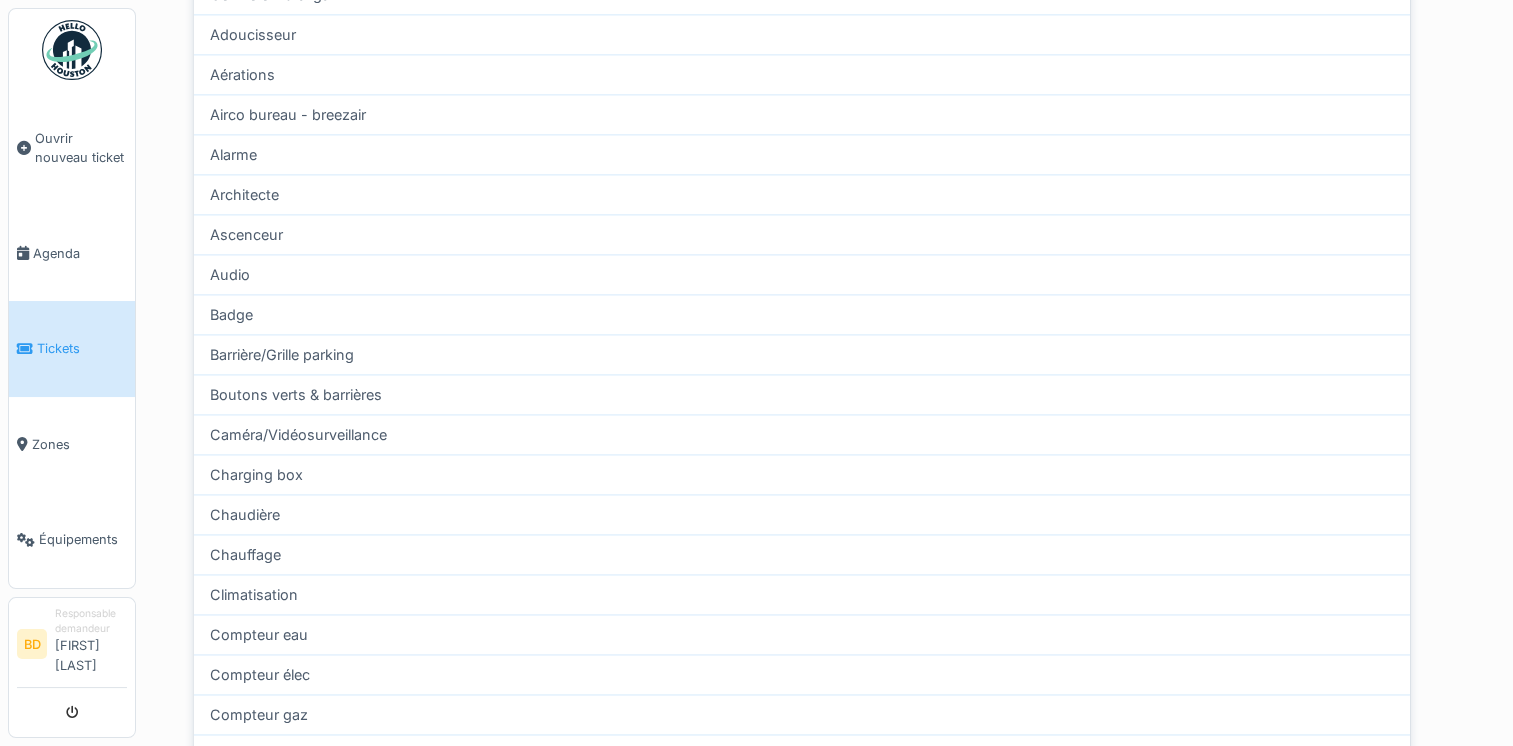 scroll, scrollTop: 1282, scrollLeft: 0, axis: vertical 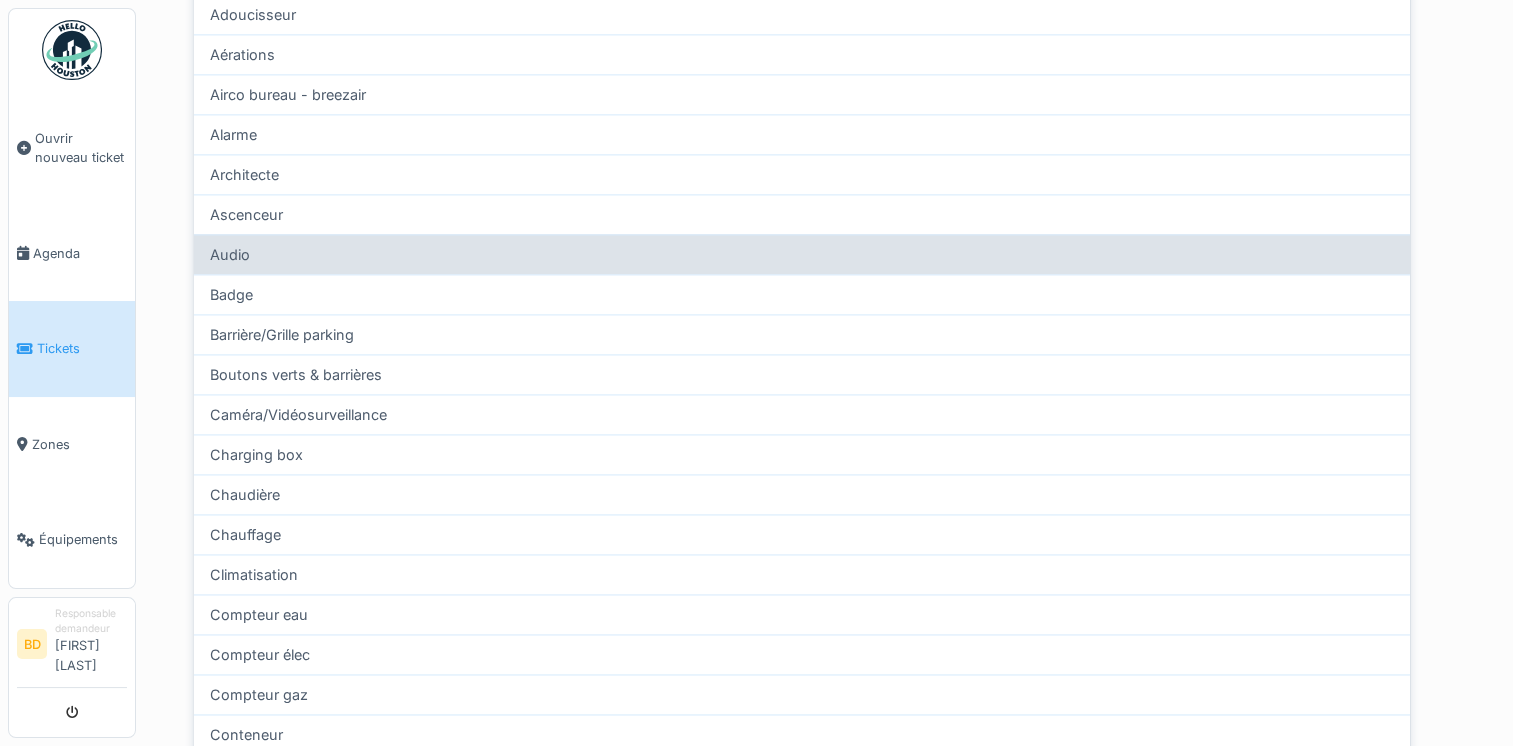 click on "Audio" at bounding box center (802, 254) 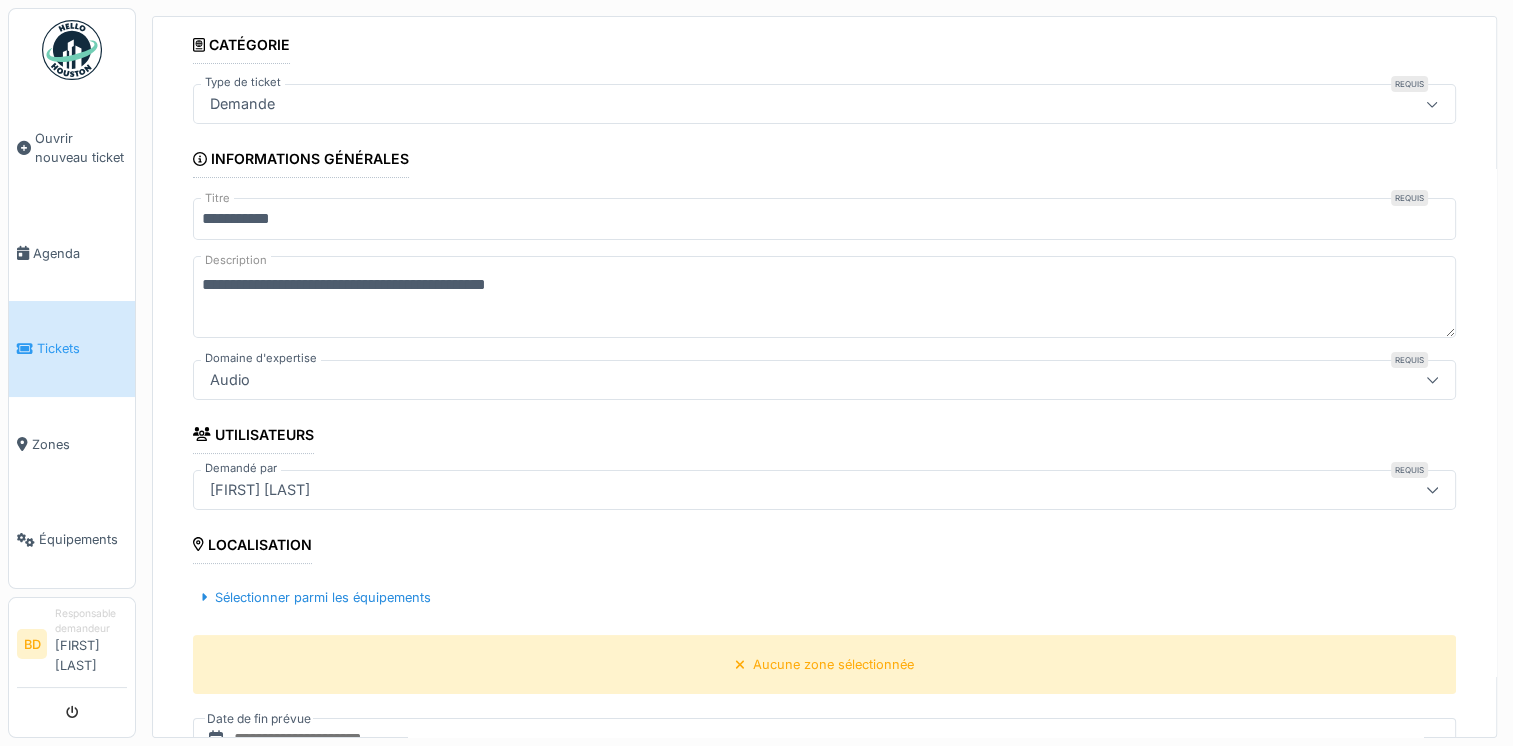 scroll, scrollTop: 7, scrollLeft: 0, axis: vertical 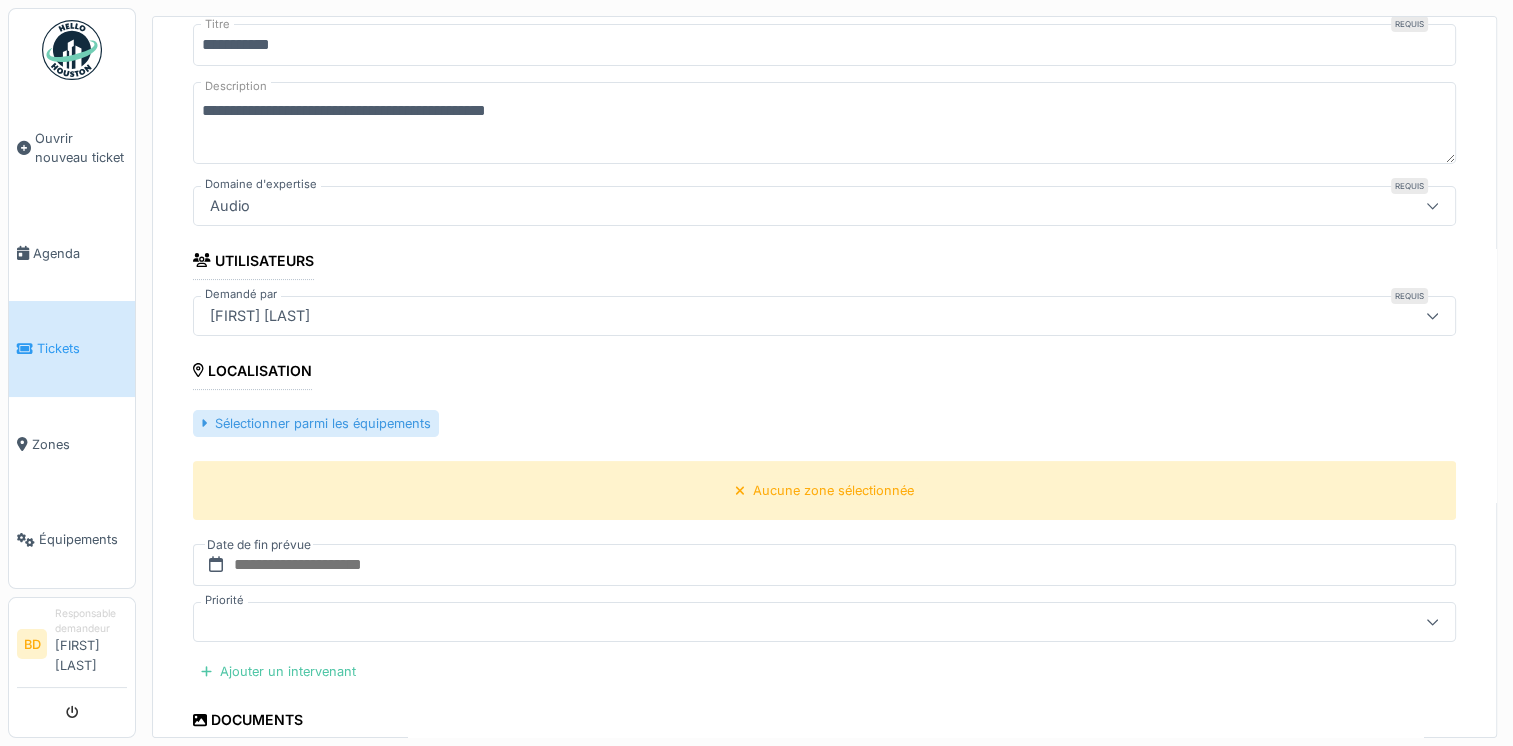 click on "Sélectionner parmi les équipements" at bounding box center (316, 423) 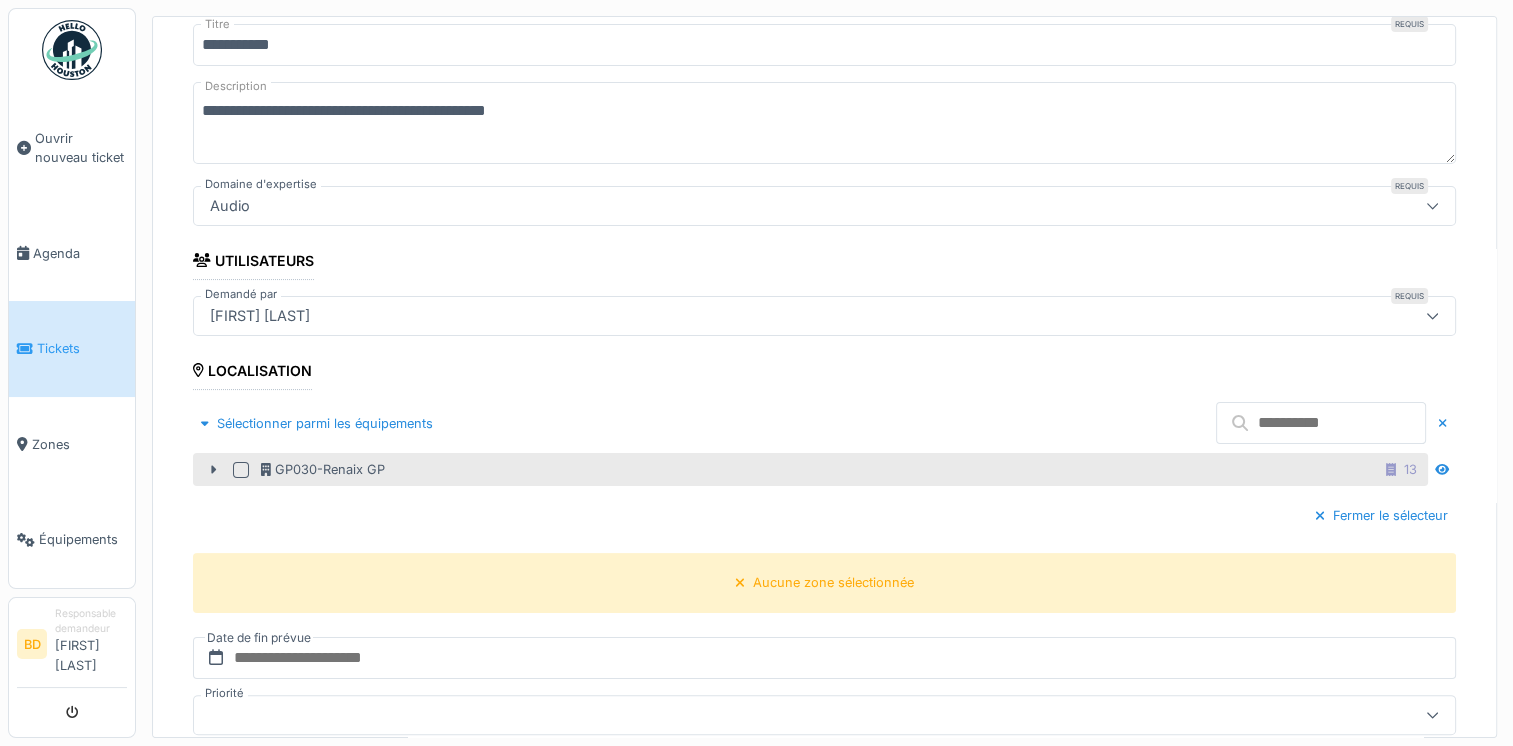 click at bounding box center (241, 470) 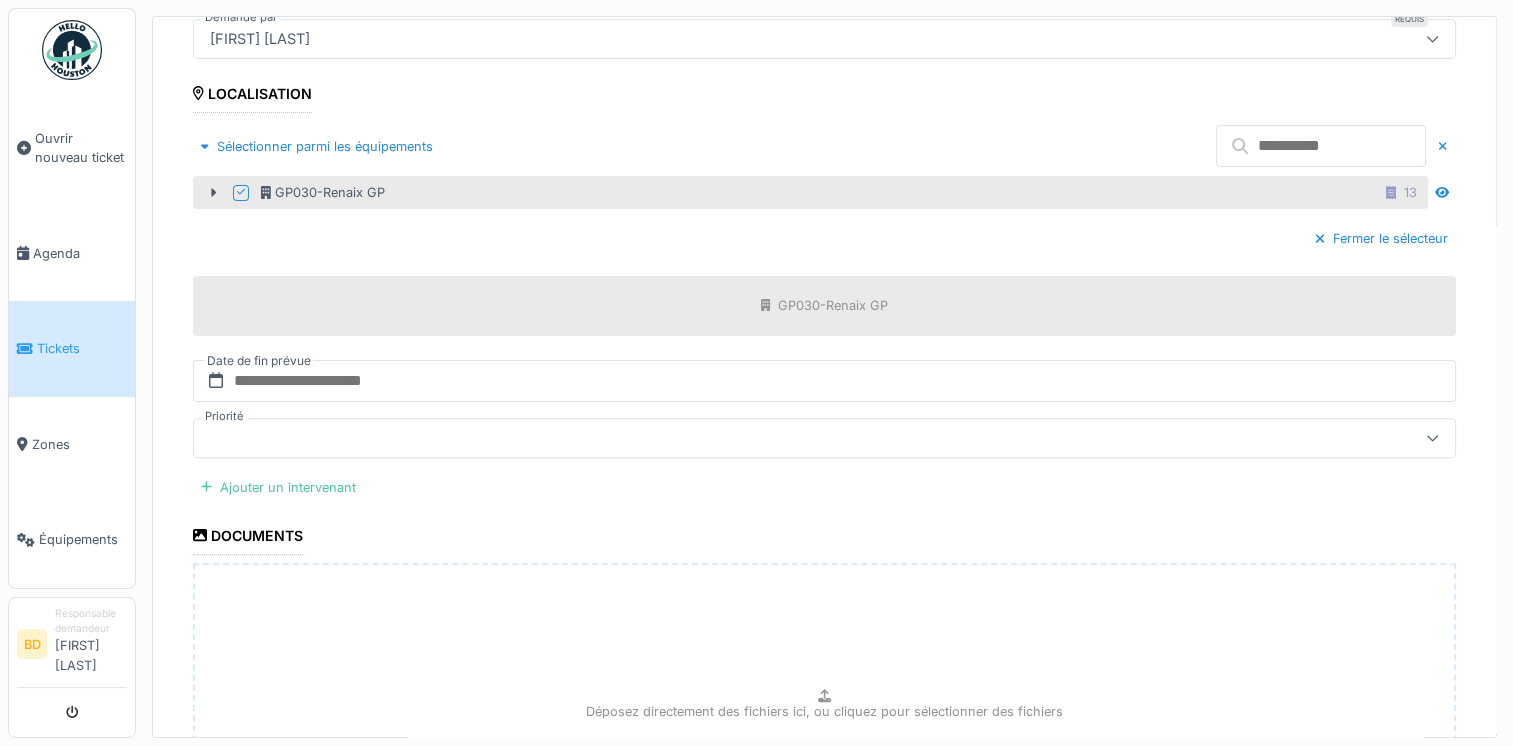 scroll, scrollTop: 556, scrollLeft: 0, axis: vertical 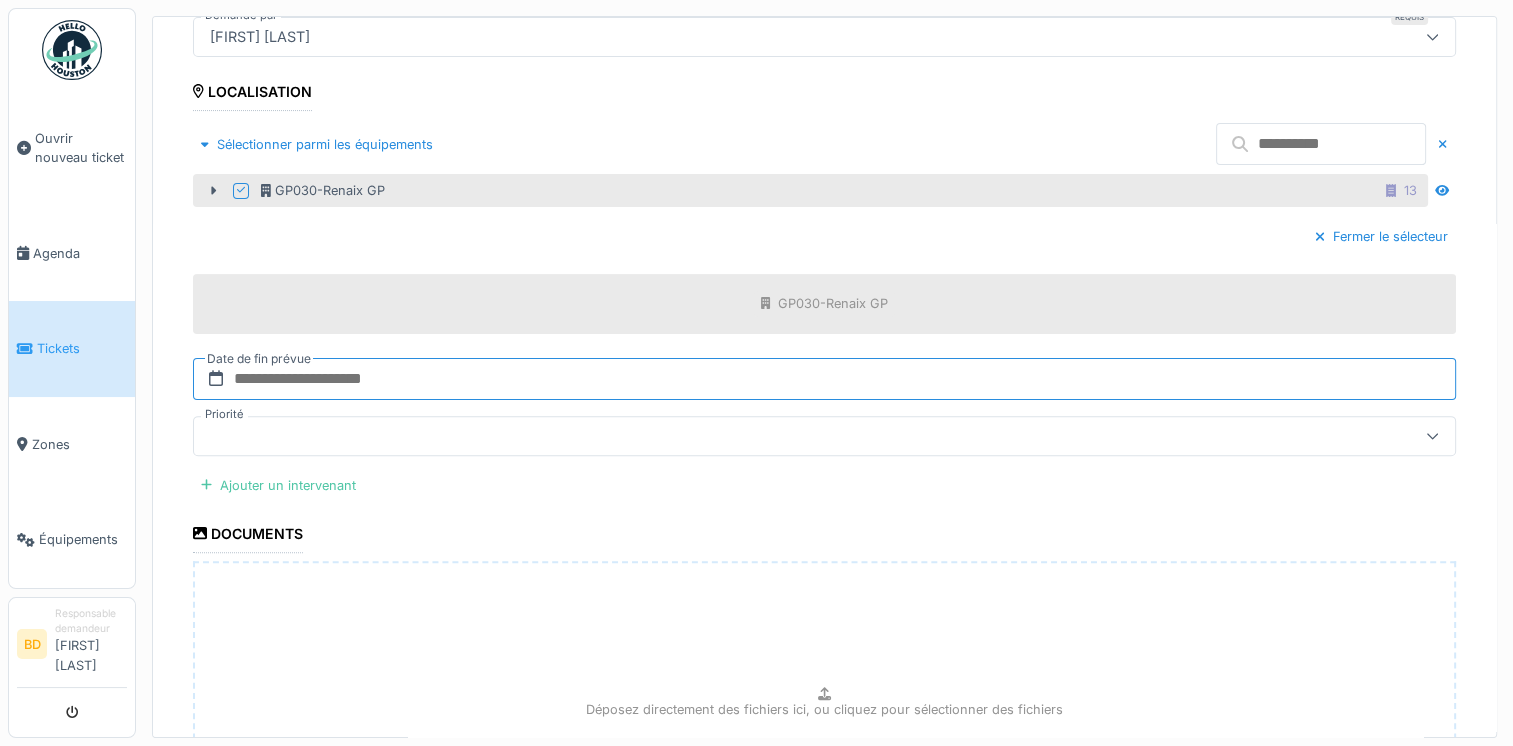 click at bounding box center [824, 379] 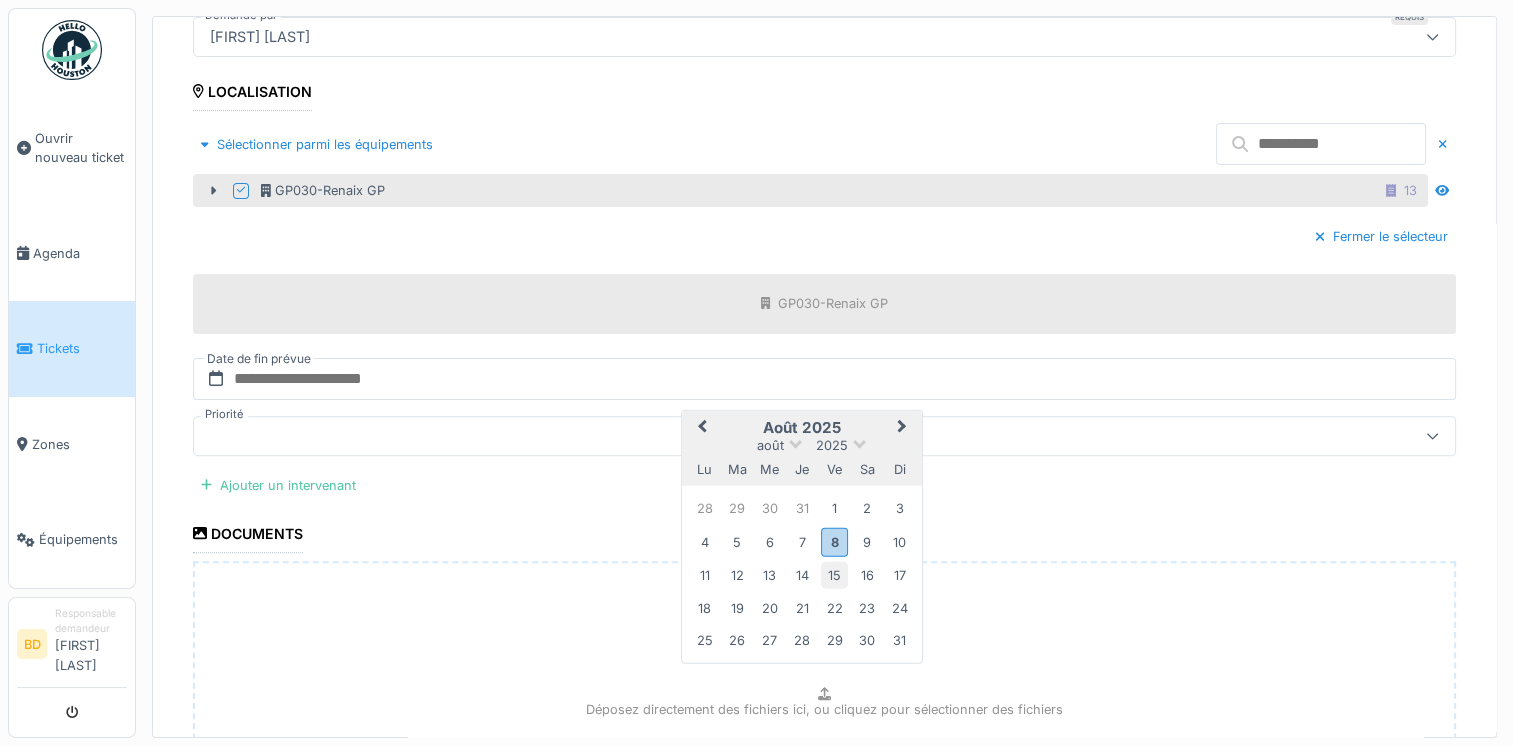 click on "15" at bounding box center [834, 575] 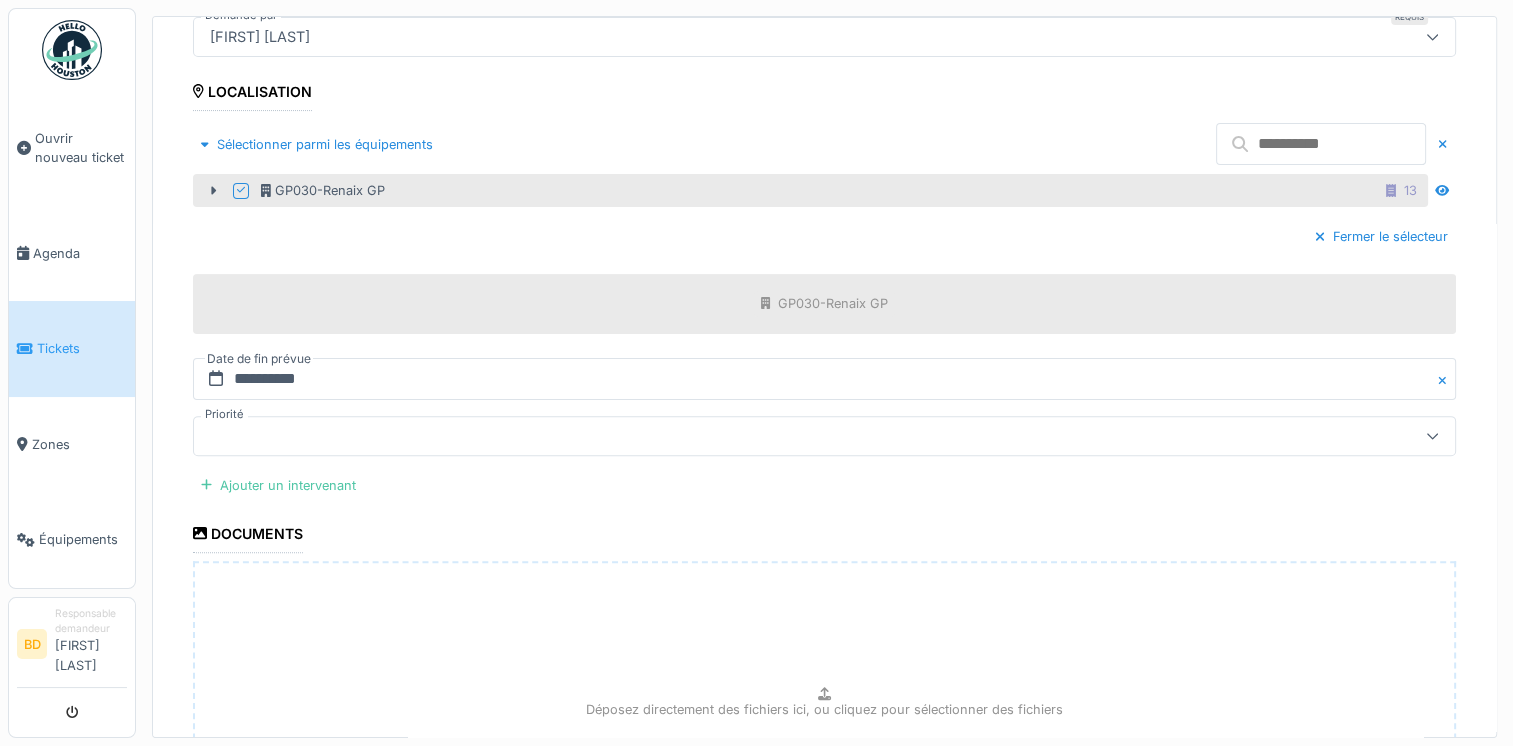 click at bounding box center [754, 436] 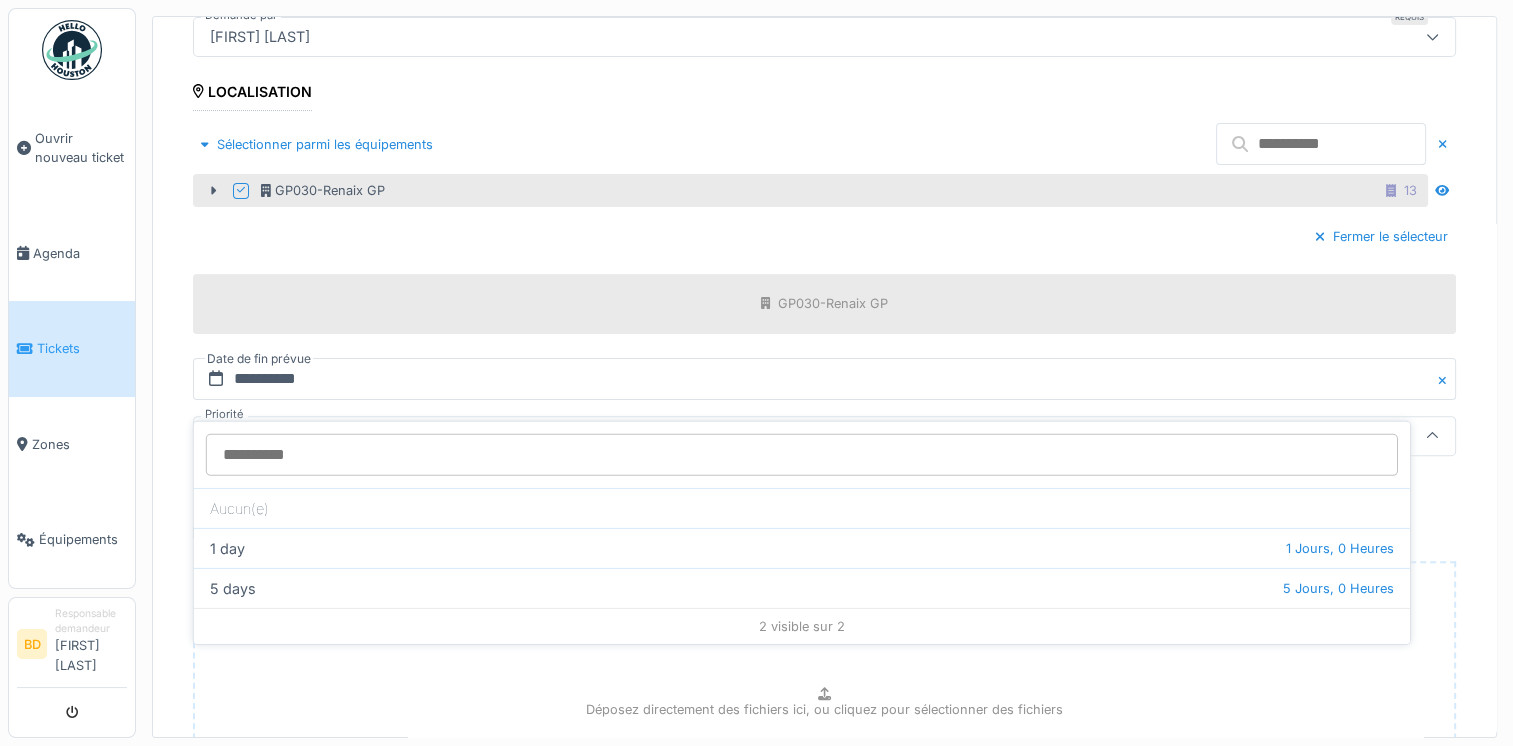 scroll, scrollTop: 4, scrollLeft: 0, axis: vertical 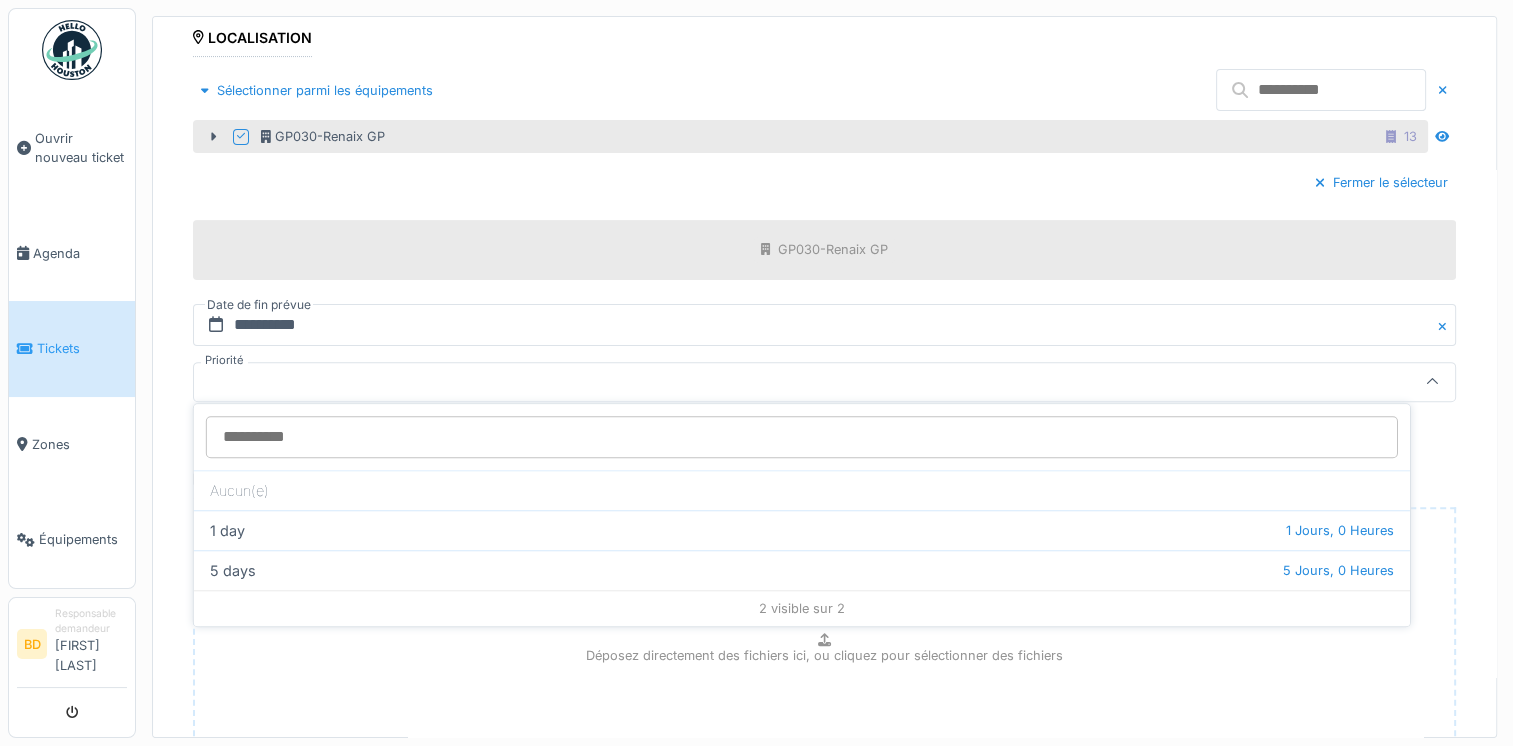 click on "**********" at bounding box center [824, 228] 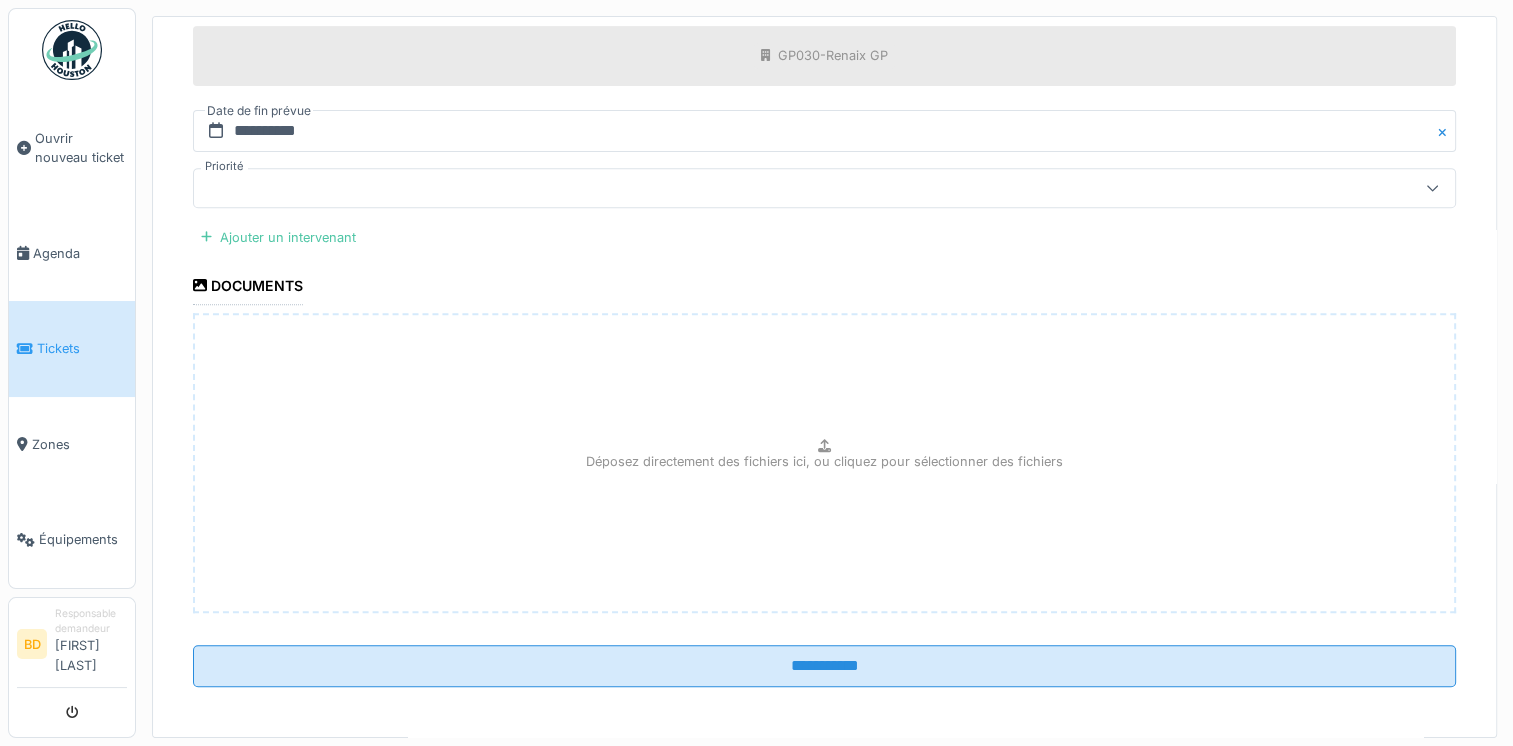 scroll, scrollTop: 803, scrollLeft: 0, axis: vertical 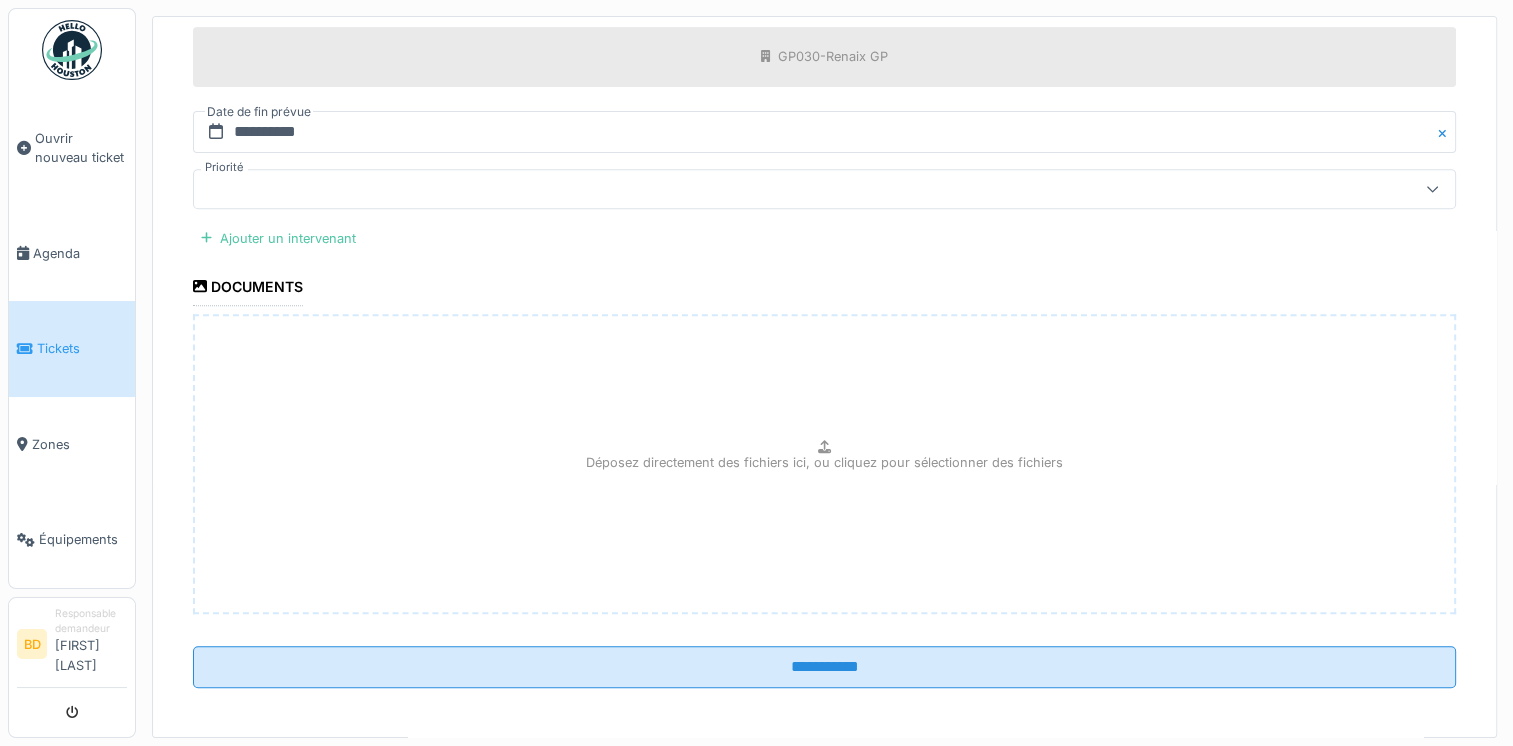 click on "Déposez directement des fichiers ici, ou cliquez pour sélectionner des fichiers" at bounding box center [824, 464] 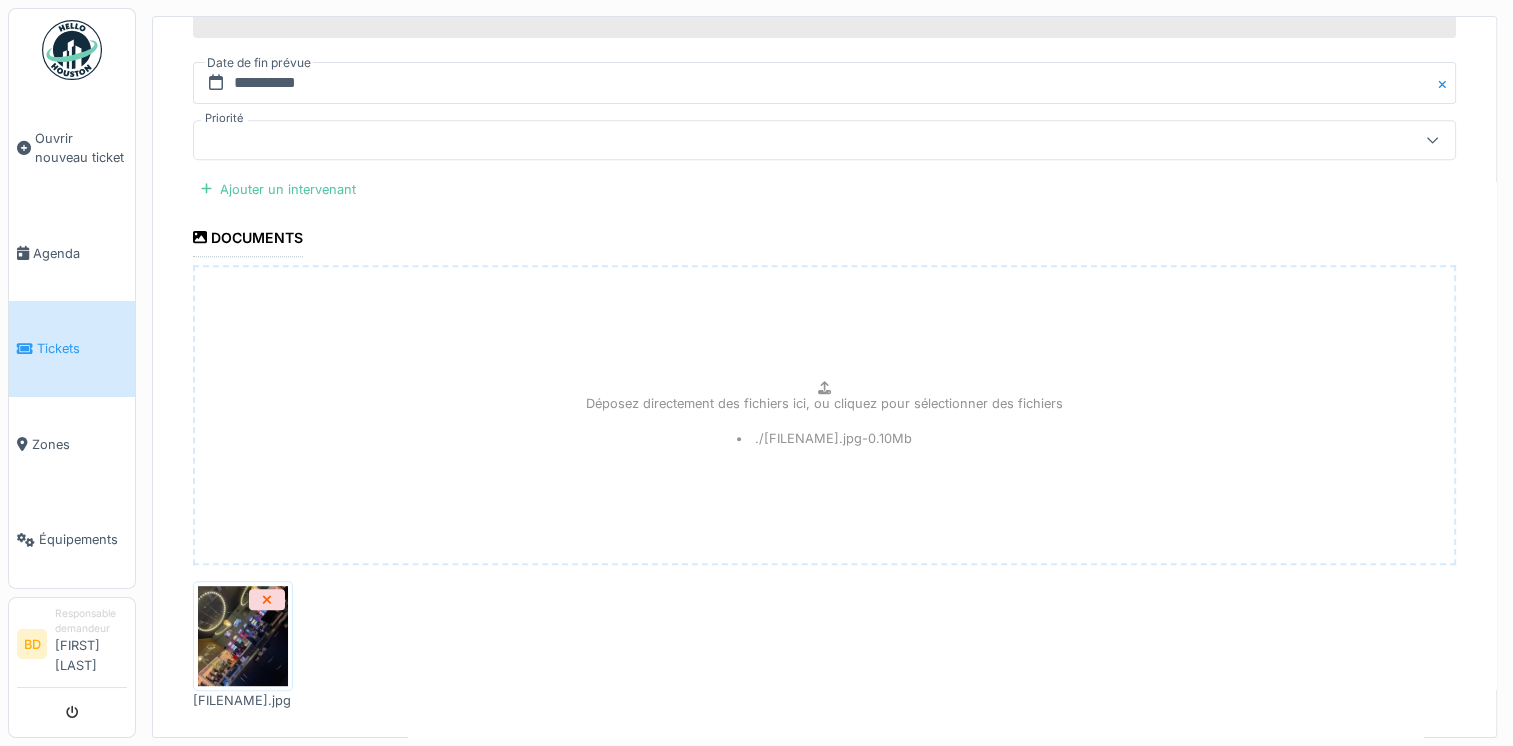 scroll, scrollTop: 949, scrollLeft: 0, axis: vertical 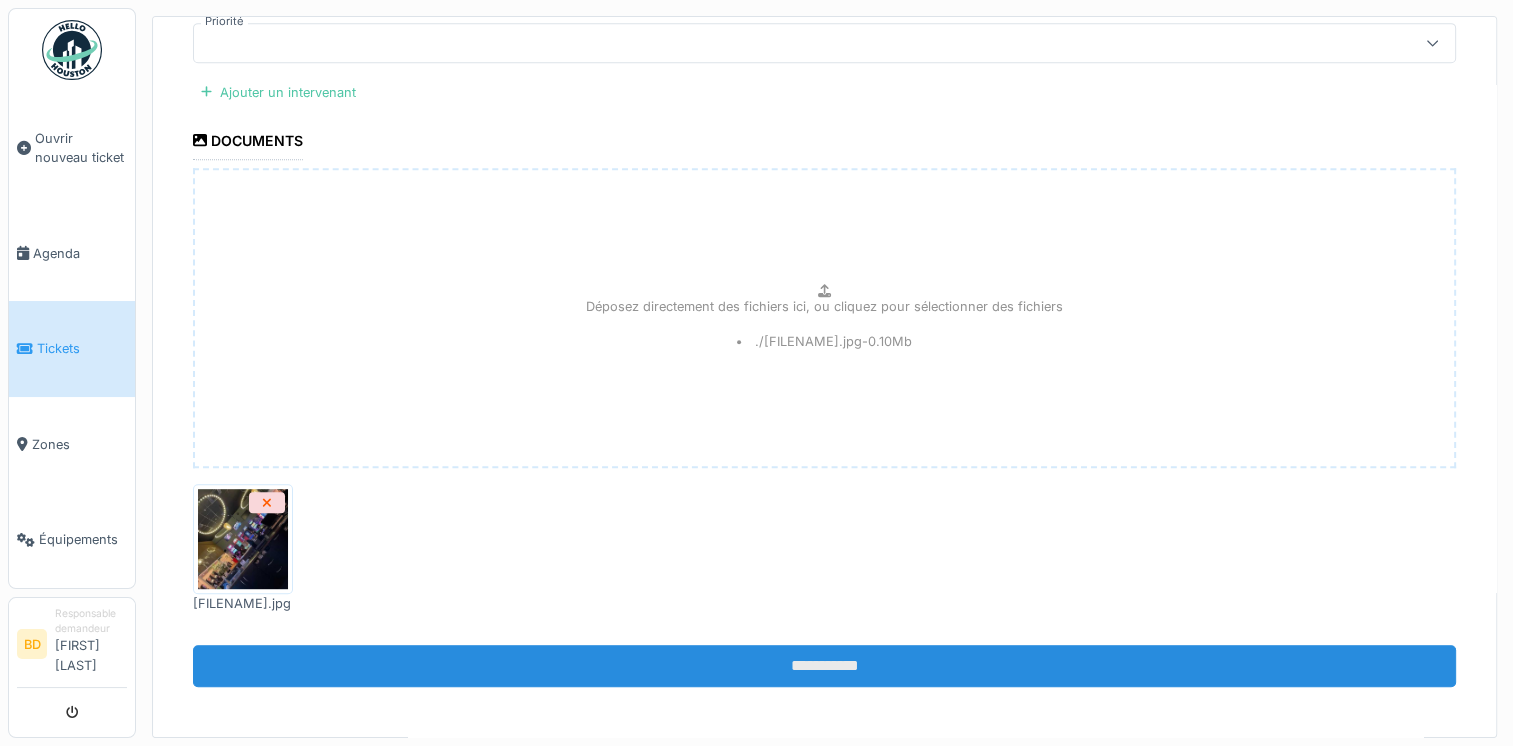 click on "**********" at bounding box center (824, 666) 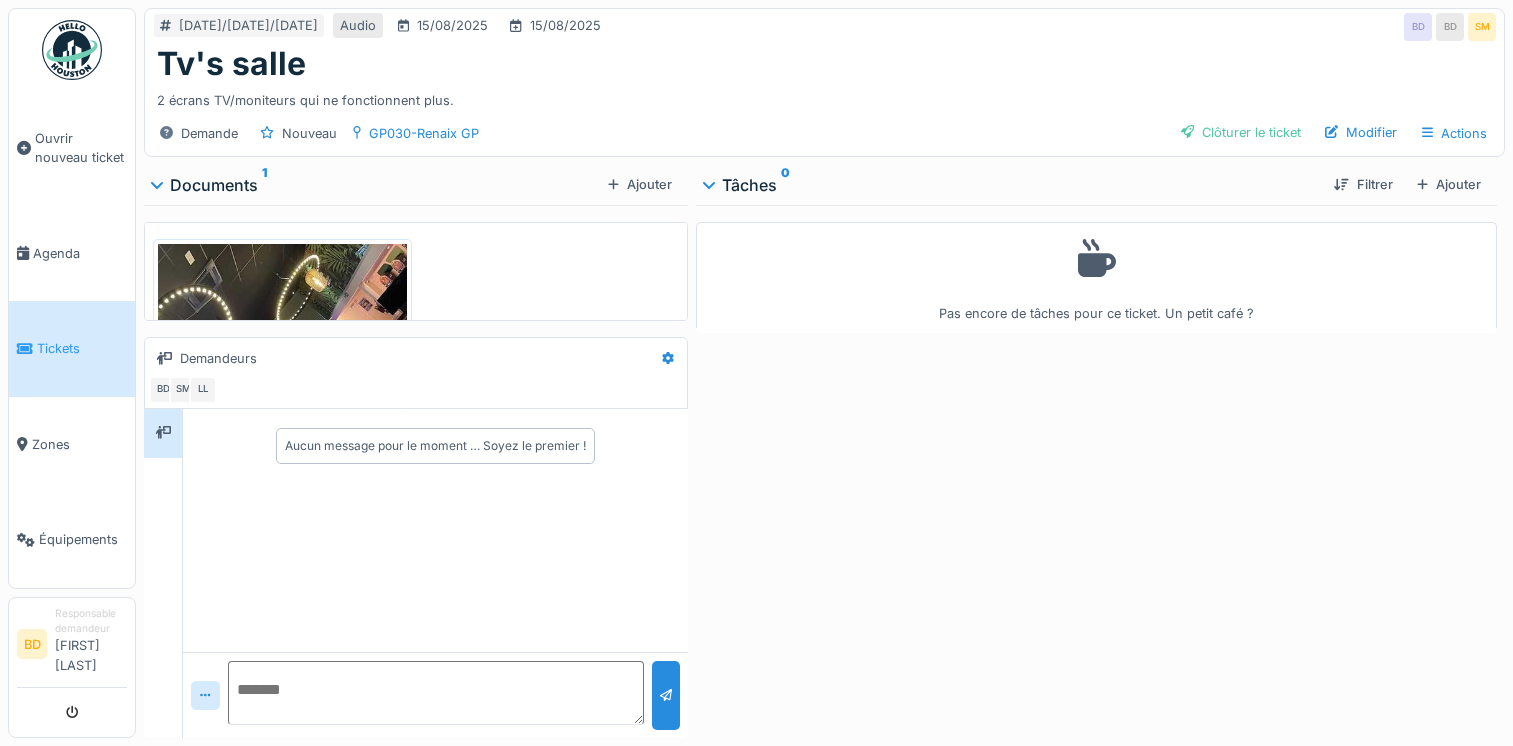 scroll, scrollTop: 0, scrollLeft: 0, axis: both 